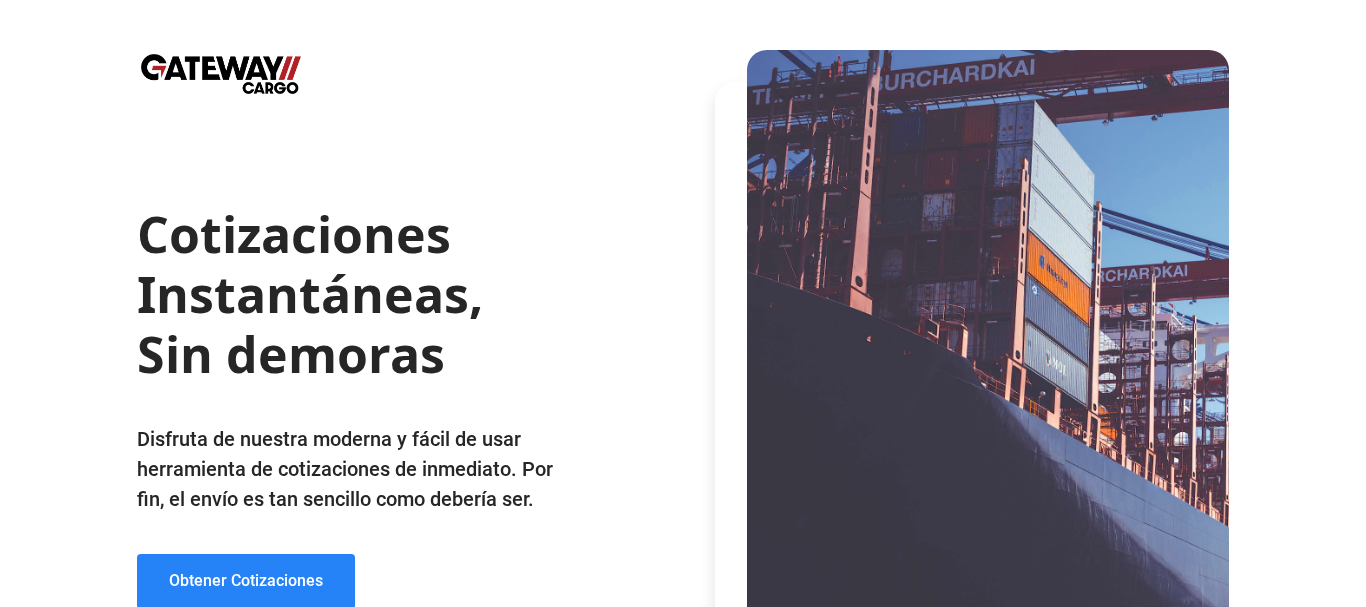 scroll, scrollTop: 300, scrollLeft: 0, axis: vertical 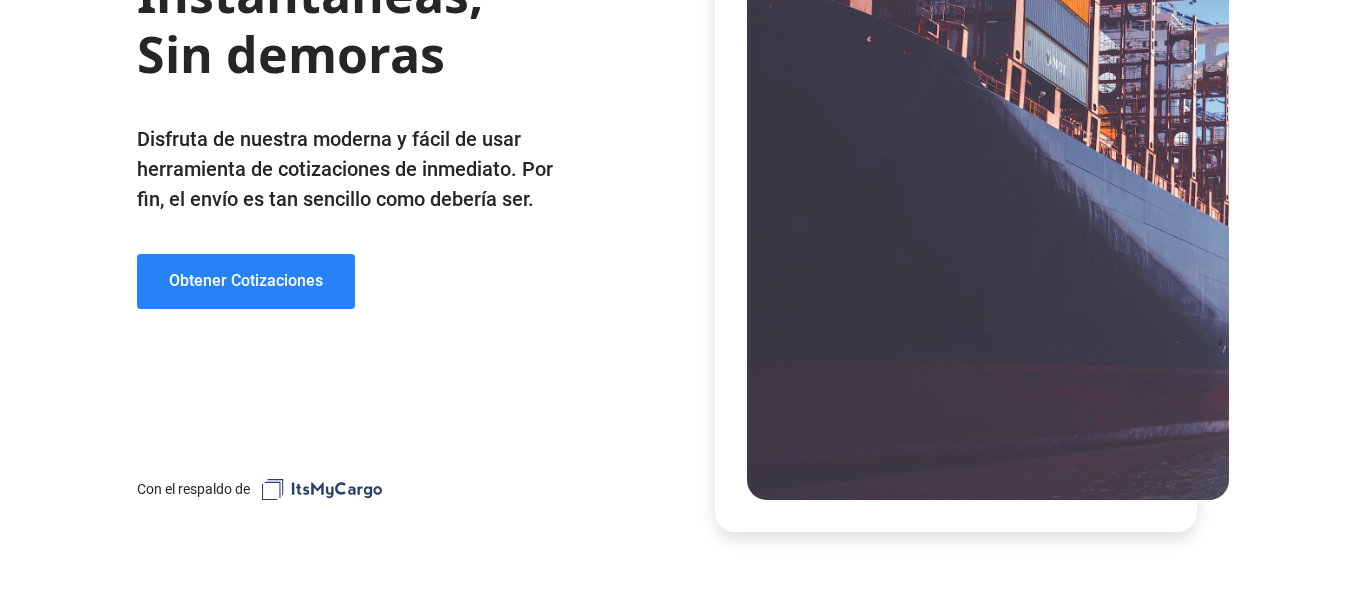 click on "Obtener Cotizaciones" 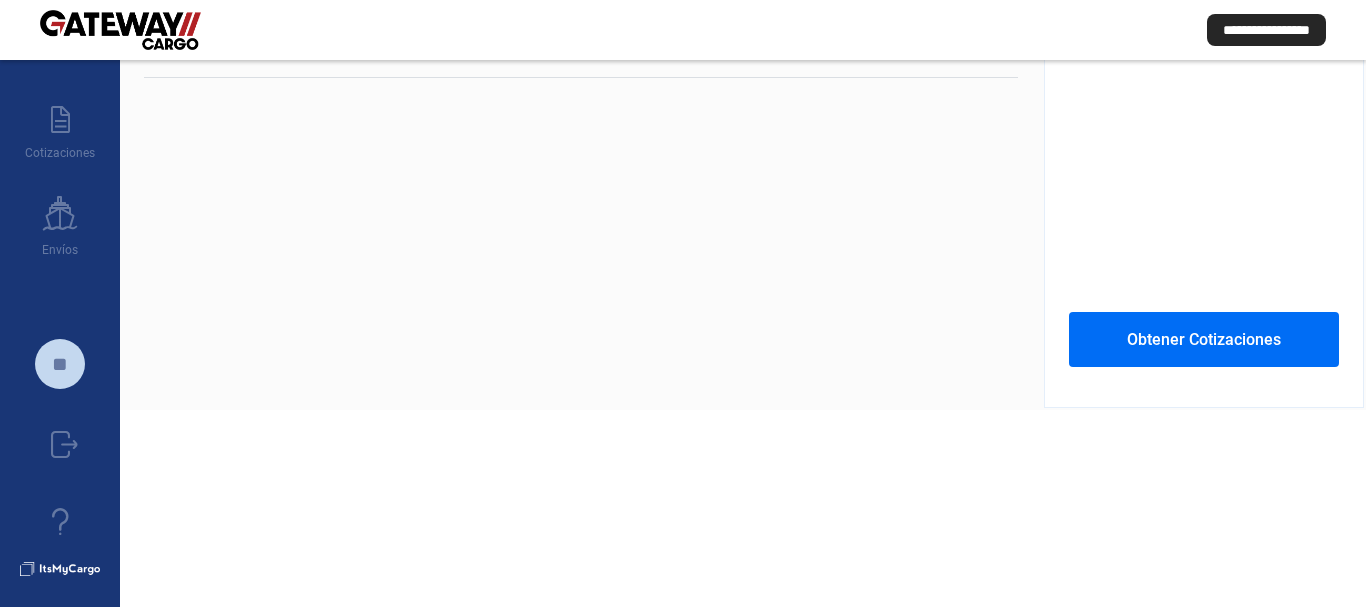 scroll, scrollTop: 0, scrollLeft: 0, axis: both 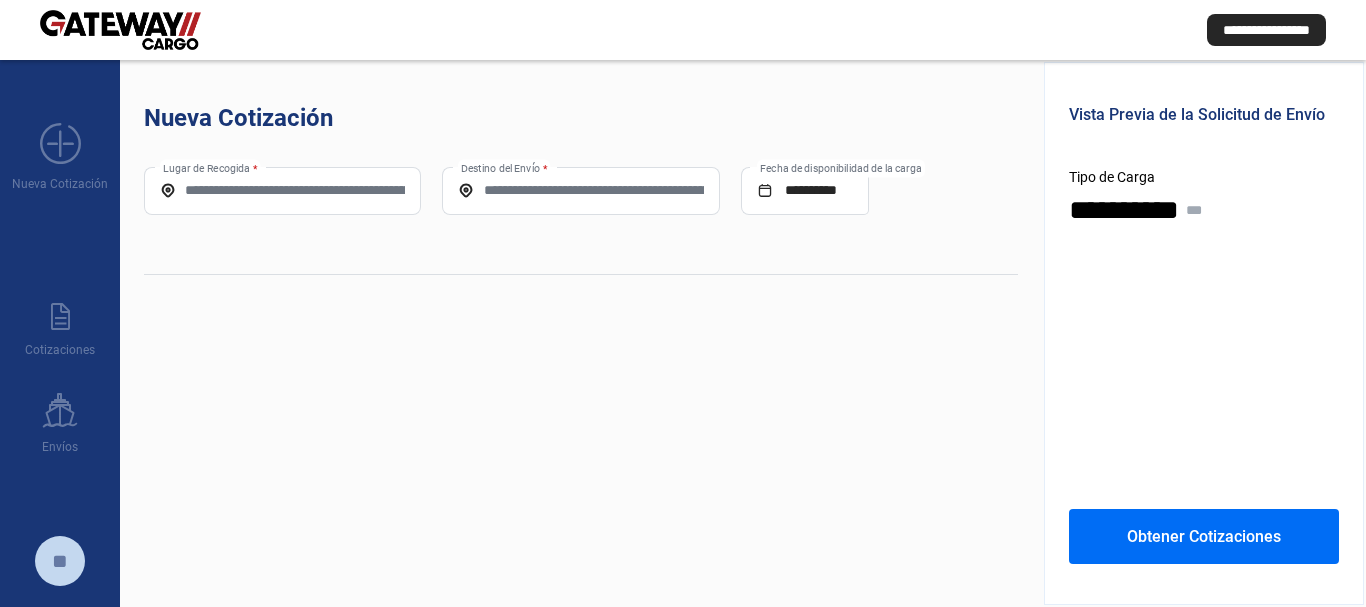 click on "Lugar de Recogida *" 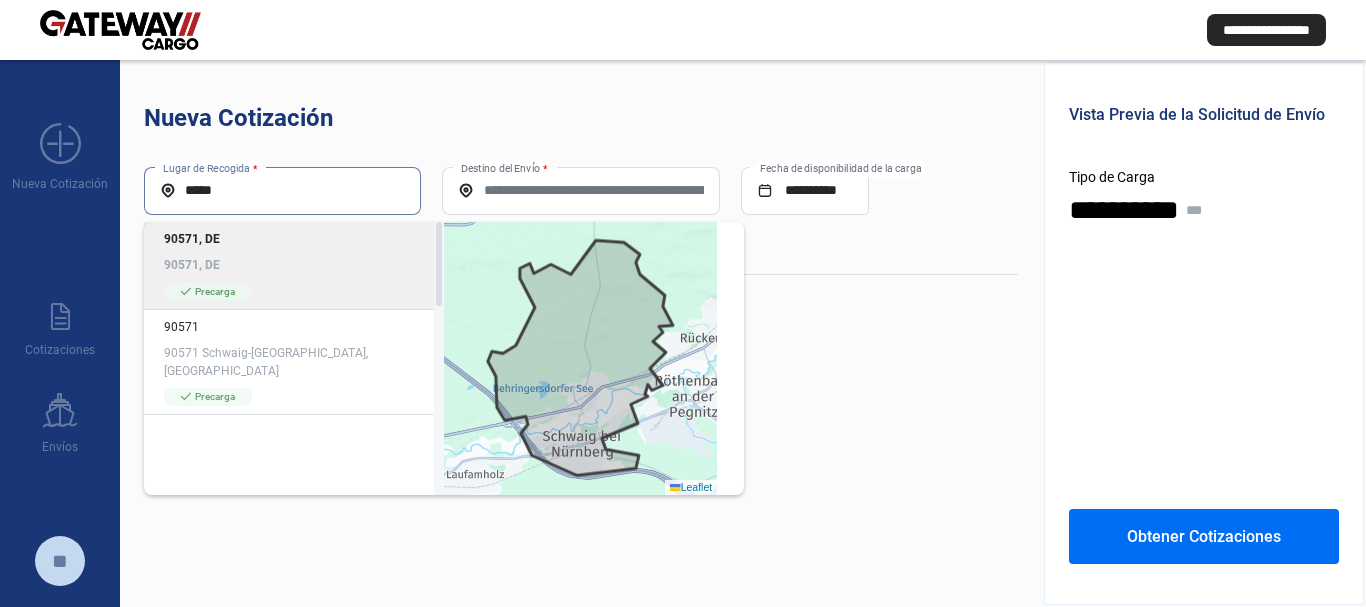 click on "90571, DE" 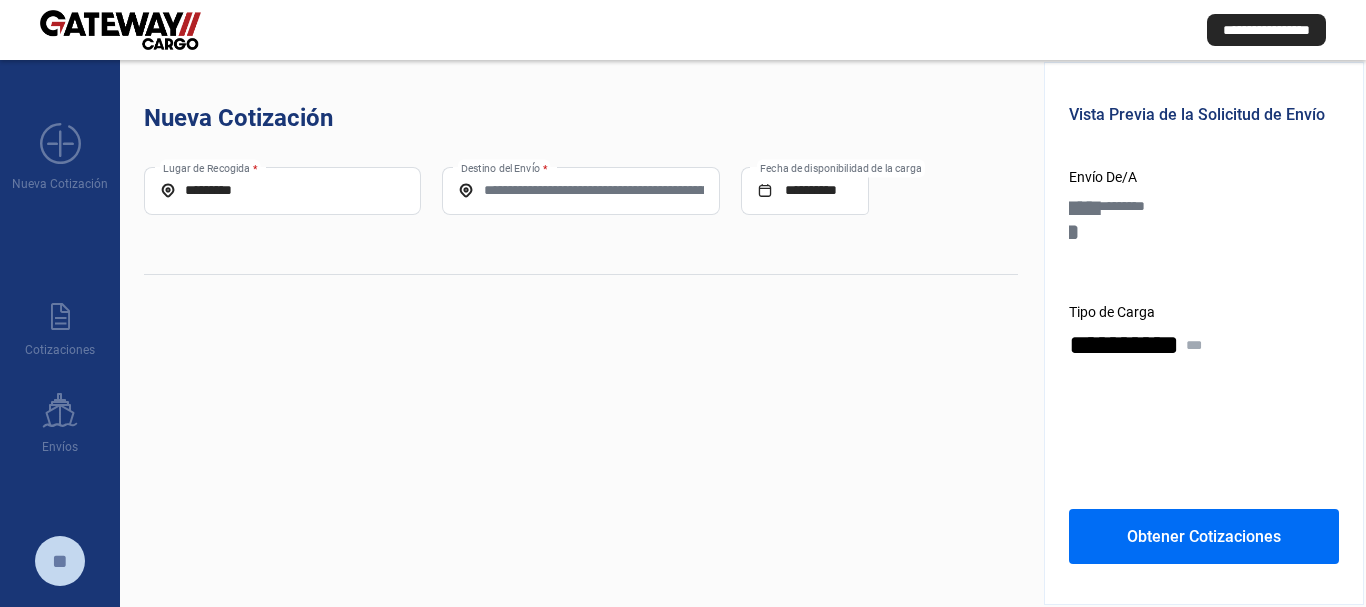 click on "Destino del Envío *" at bounding box center [580, 190] 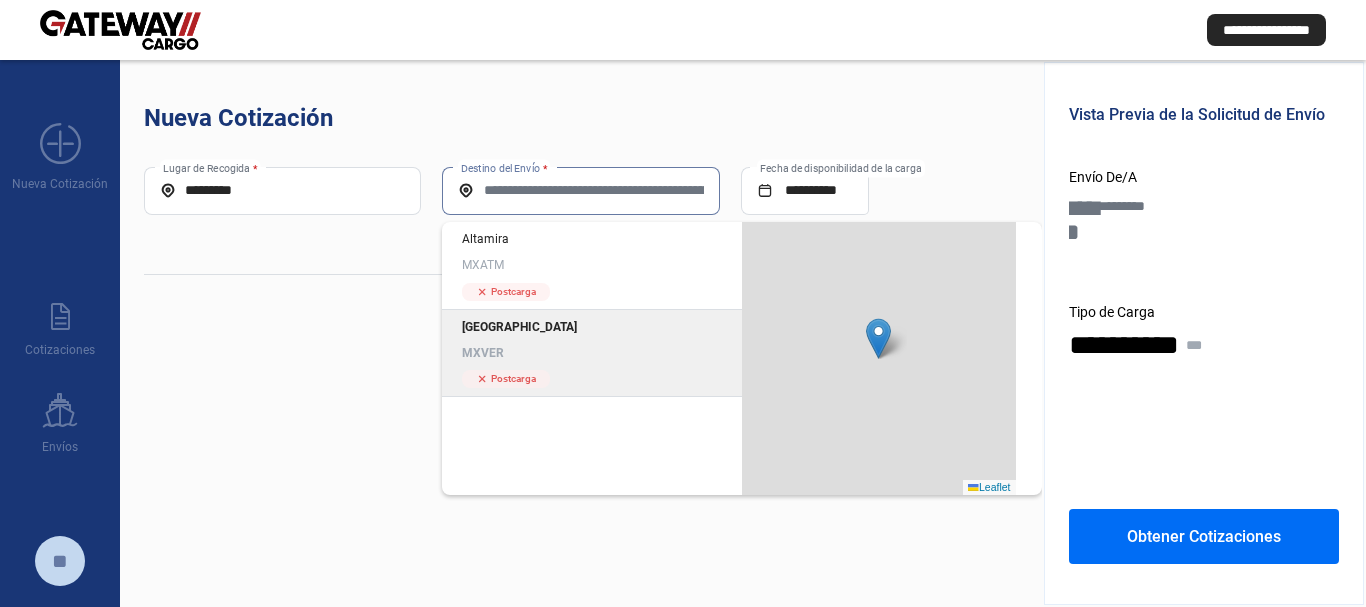 click on "MXVER" 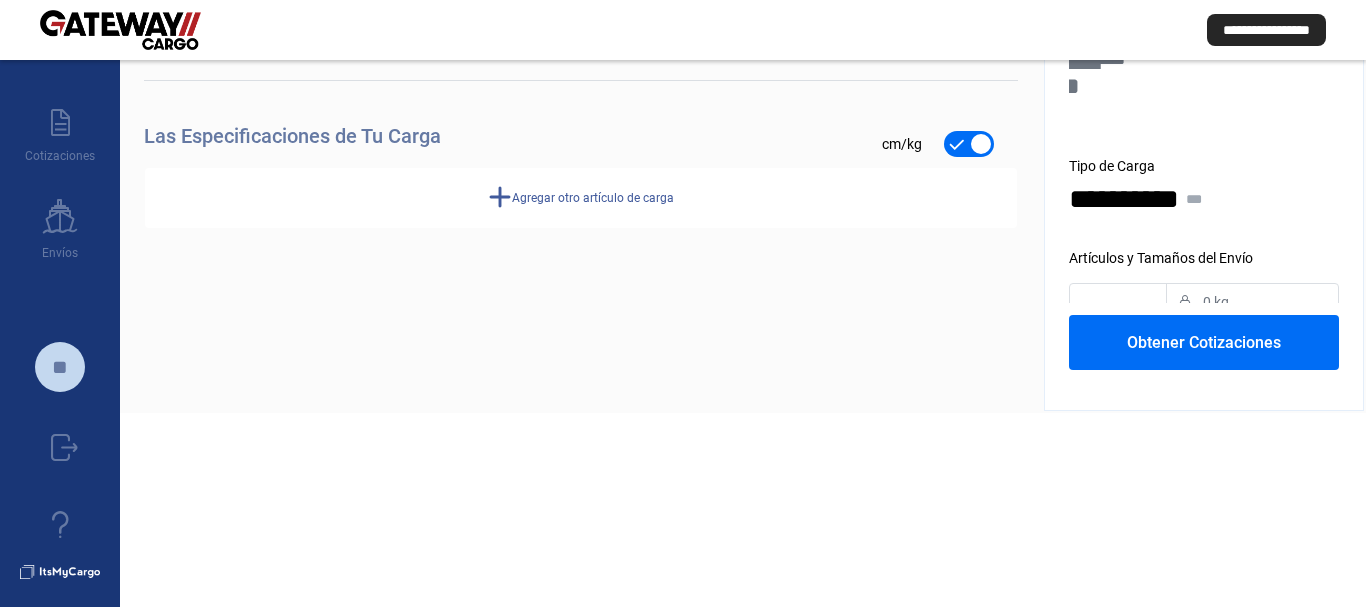 scroll, scrollTop: 200, scrollLeft: 0, axis: vertical 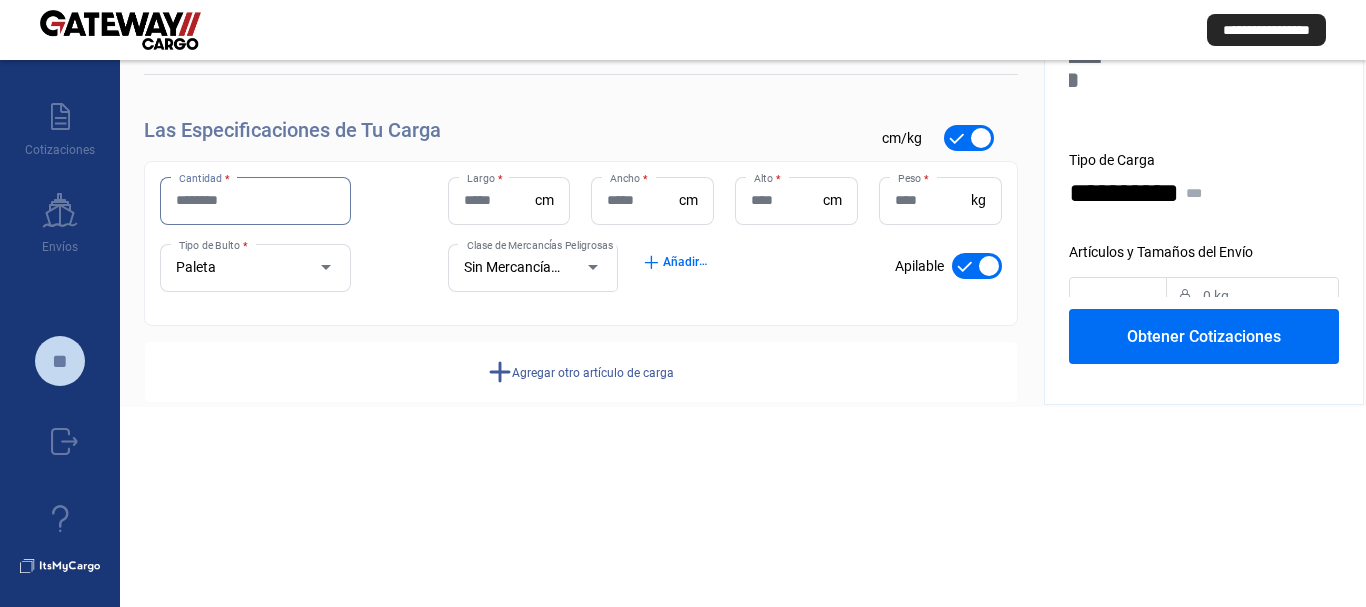 click on "Cantidad *" at bounding box center [255, 200] 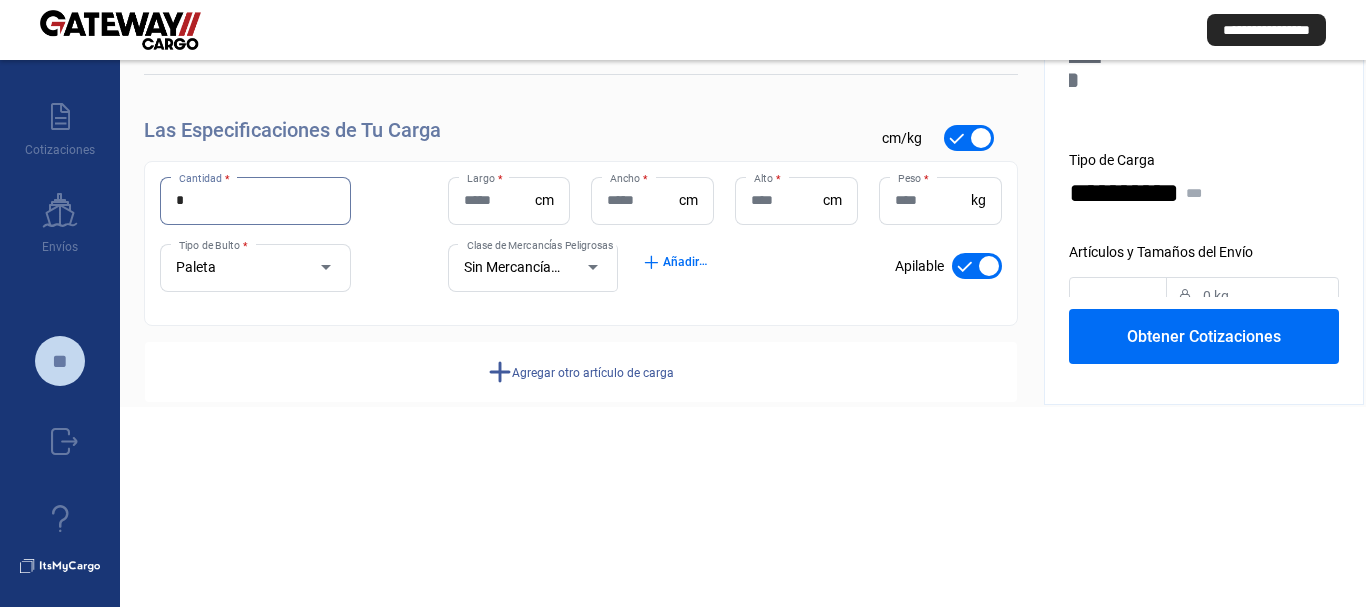 type on "*" 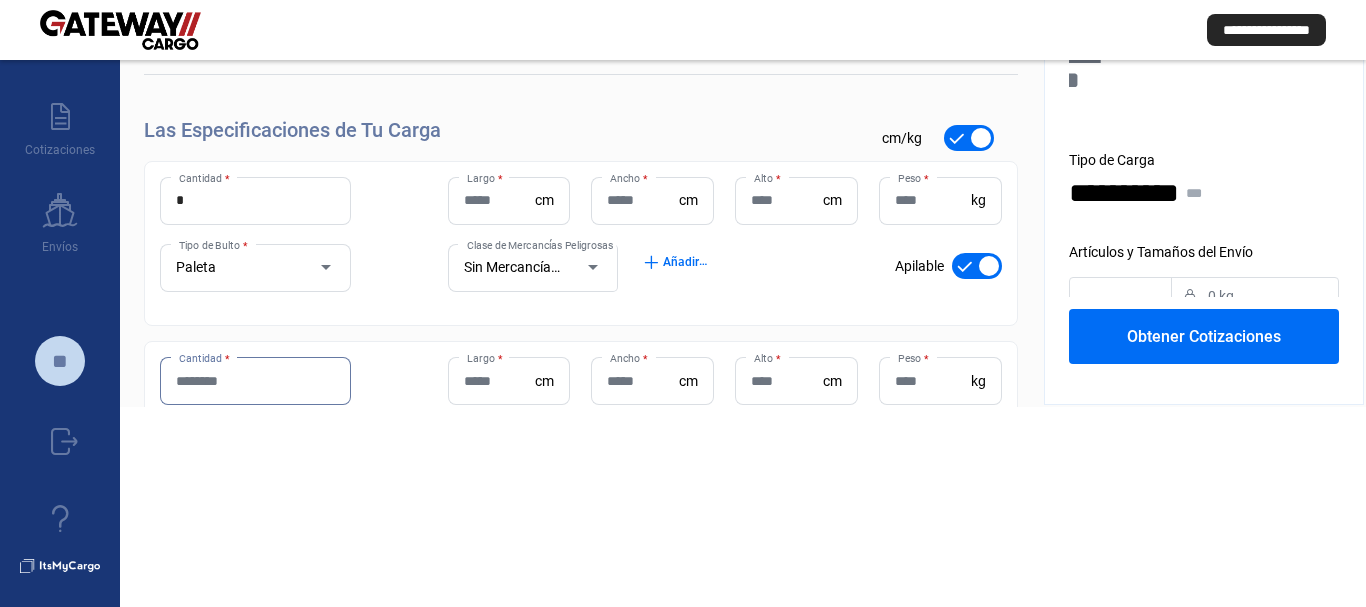 click on "Cantidad *" at bounding box center [255, 381] 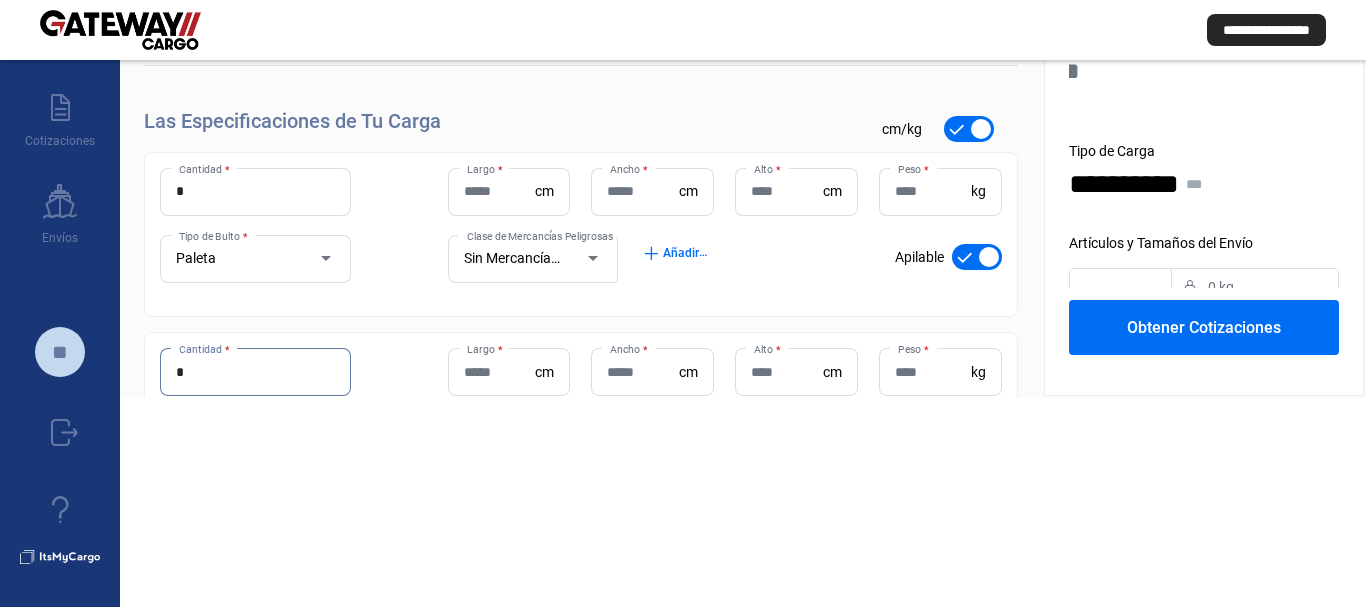 scroll, scrollTop: 212, scrollLeft: 0, axis: vertical 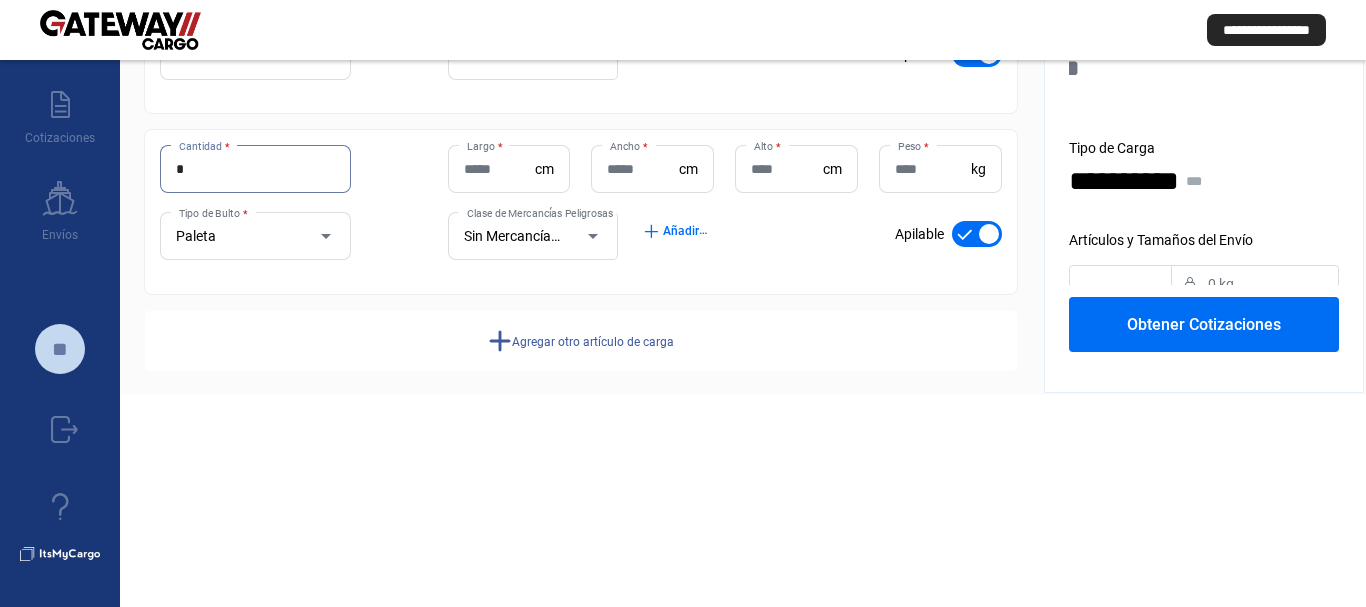 type on "*" 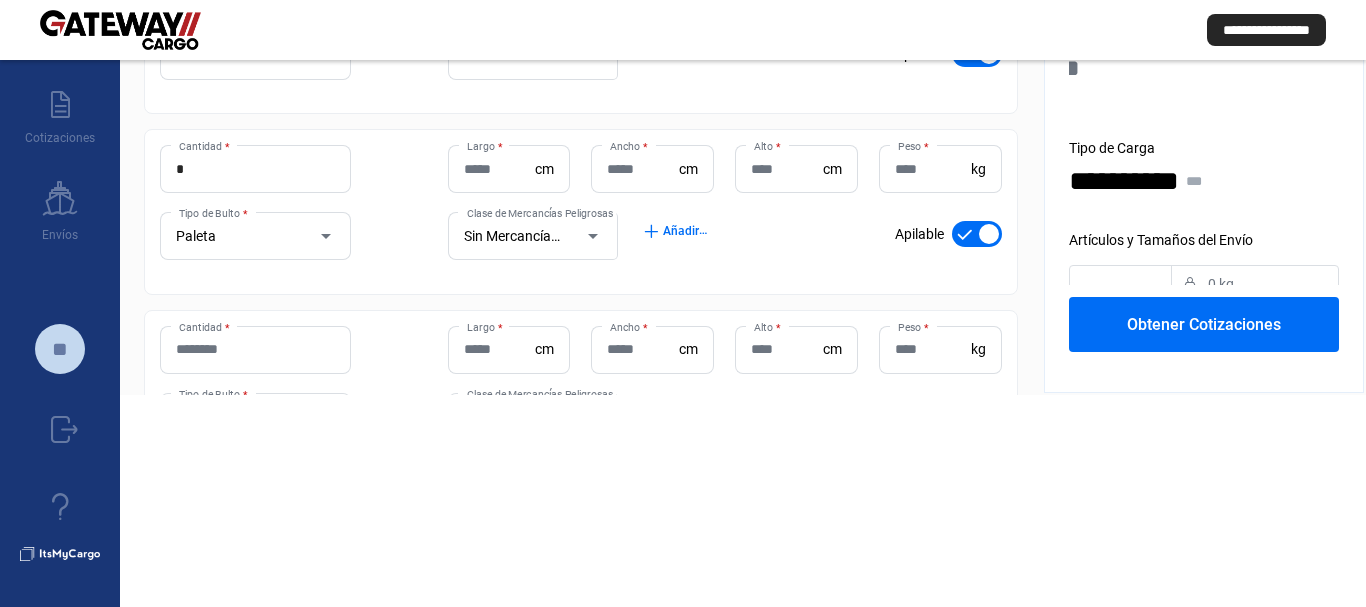 click on "Cantidad *" 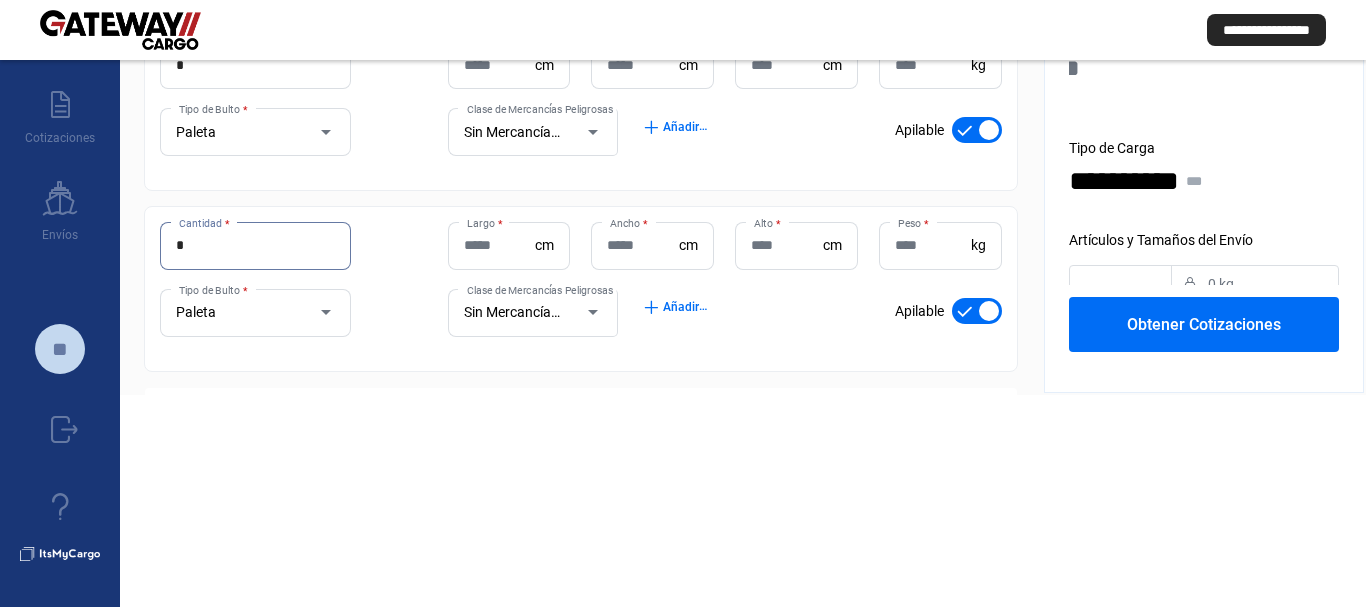 scroll, scrollTop: 398, scrollLeft: 0, axis: vertical 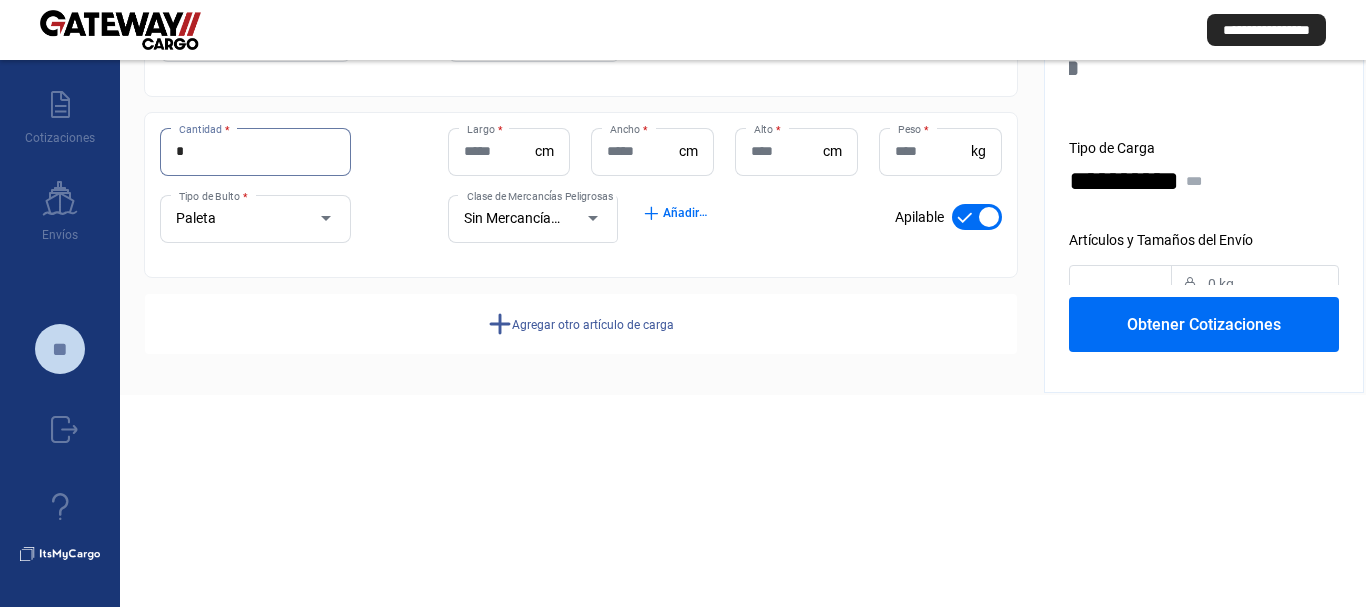 type on "*" 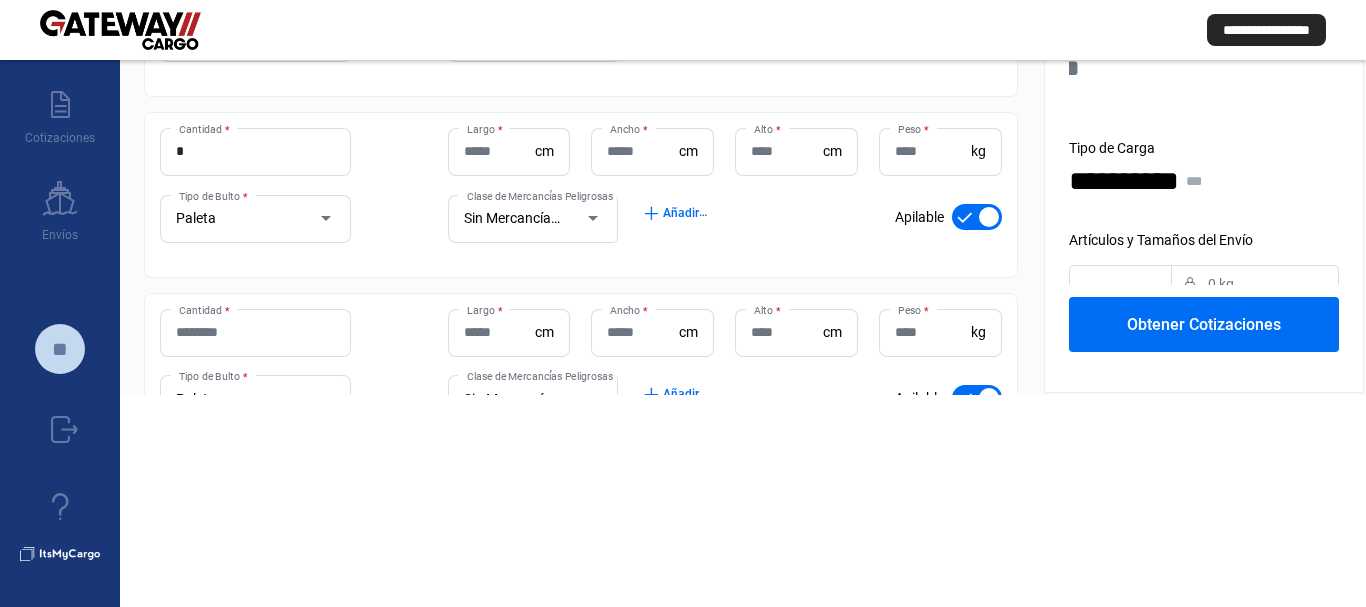 scroll, scrollTop: 578, scrollLeft: 0, axis: vertical 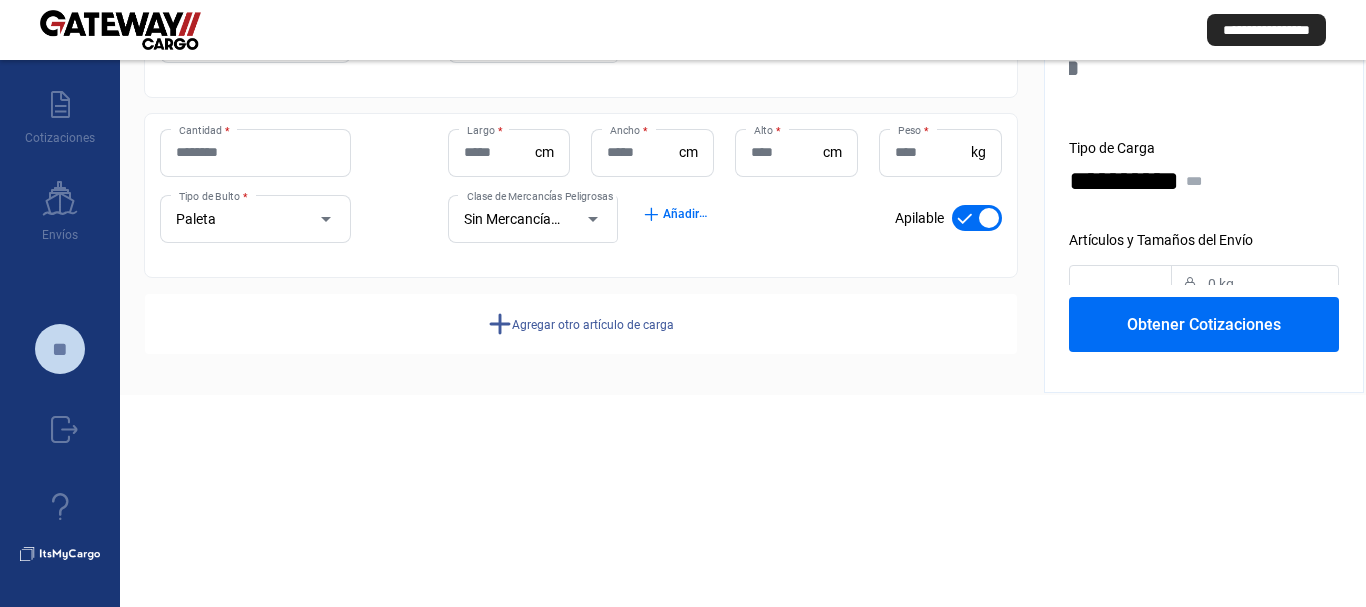 click on "Cantidad *" at bounding box center (255, 152) 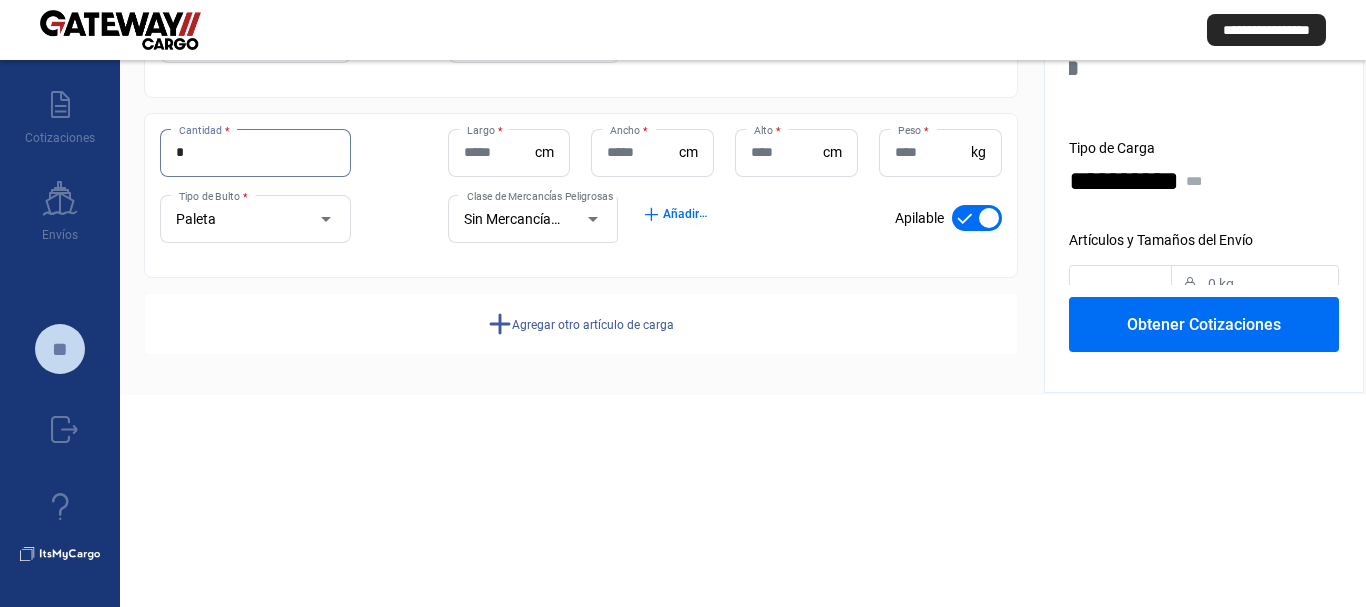 type on "*" 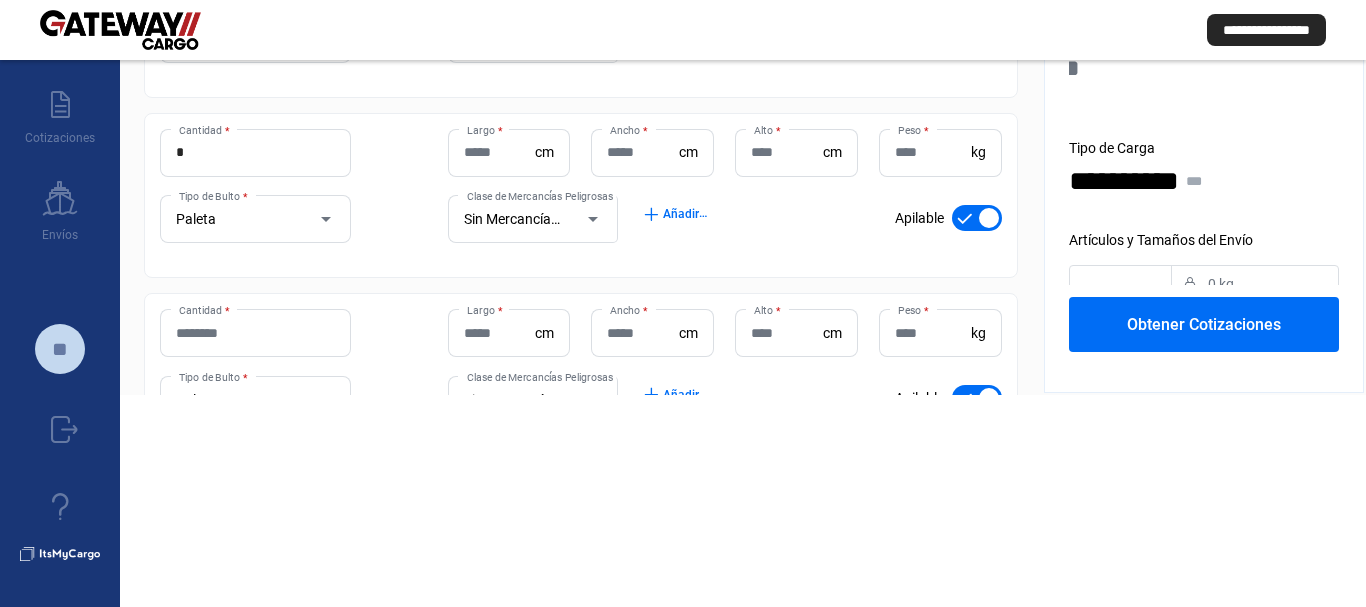 click on "Cantidad *" 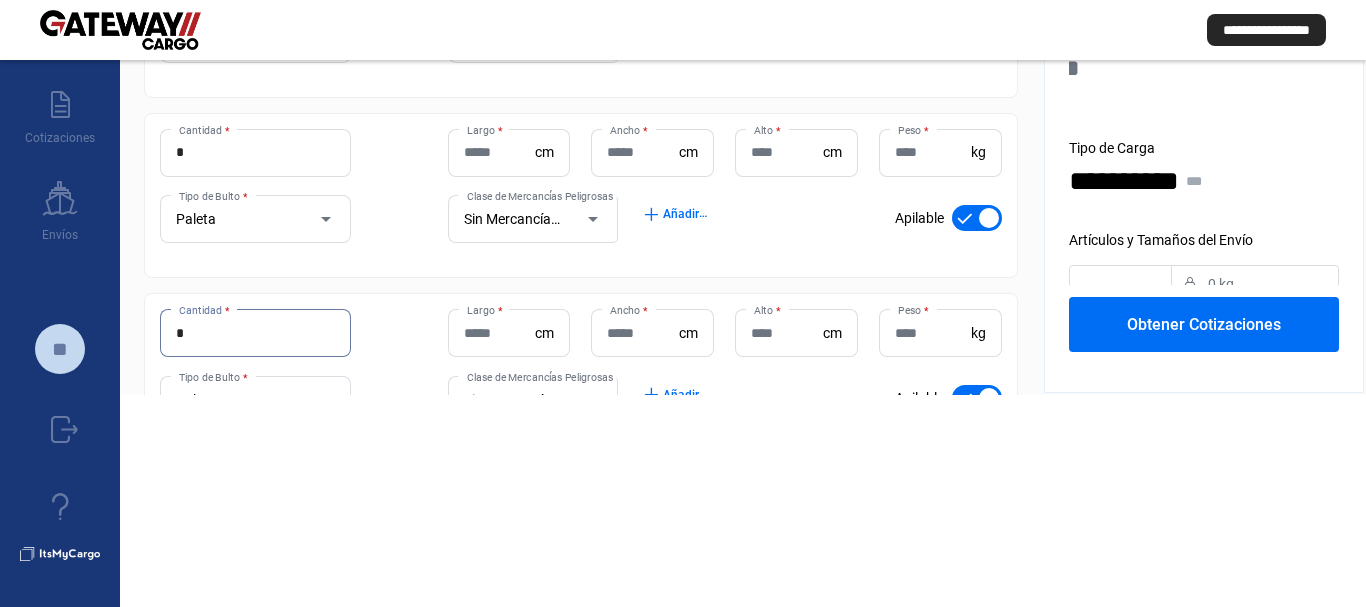 scroll, scrollTop: 759, scrollLeft: 0, axis: vertical 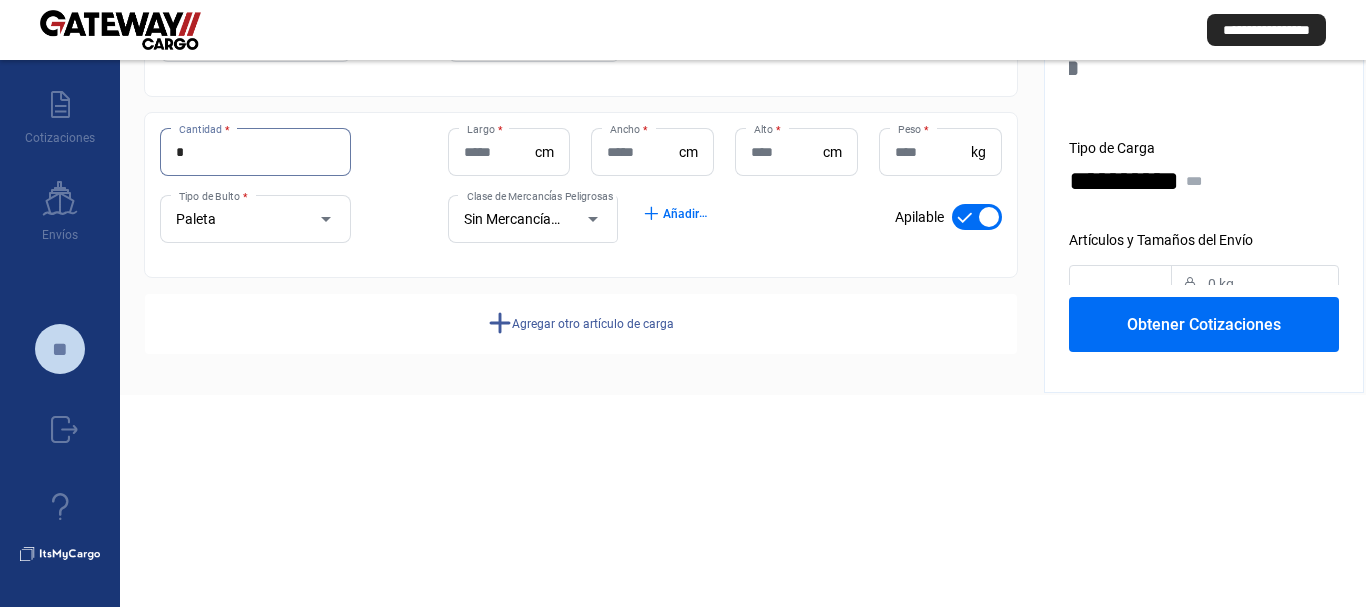 type on "*" 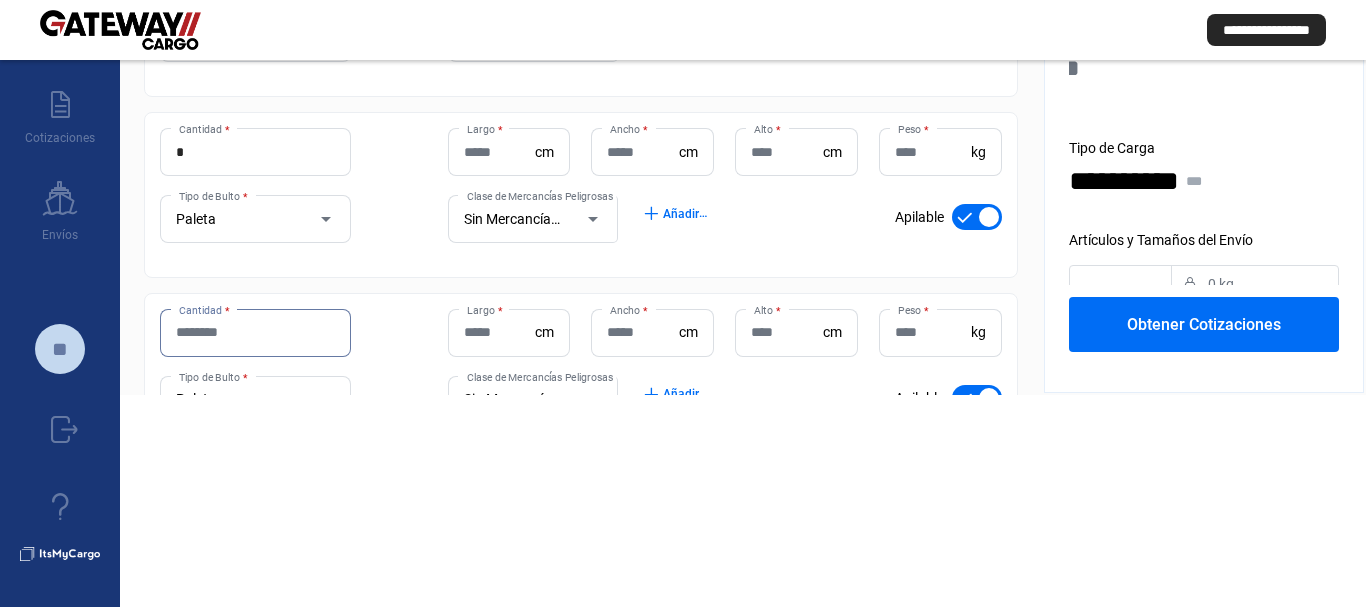 click on "Cantidad *" at bounding box center (255, 332) 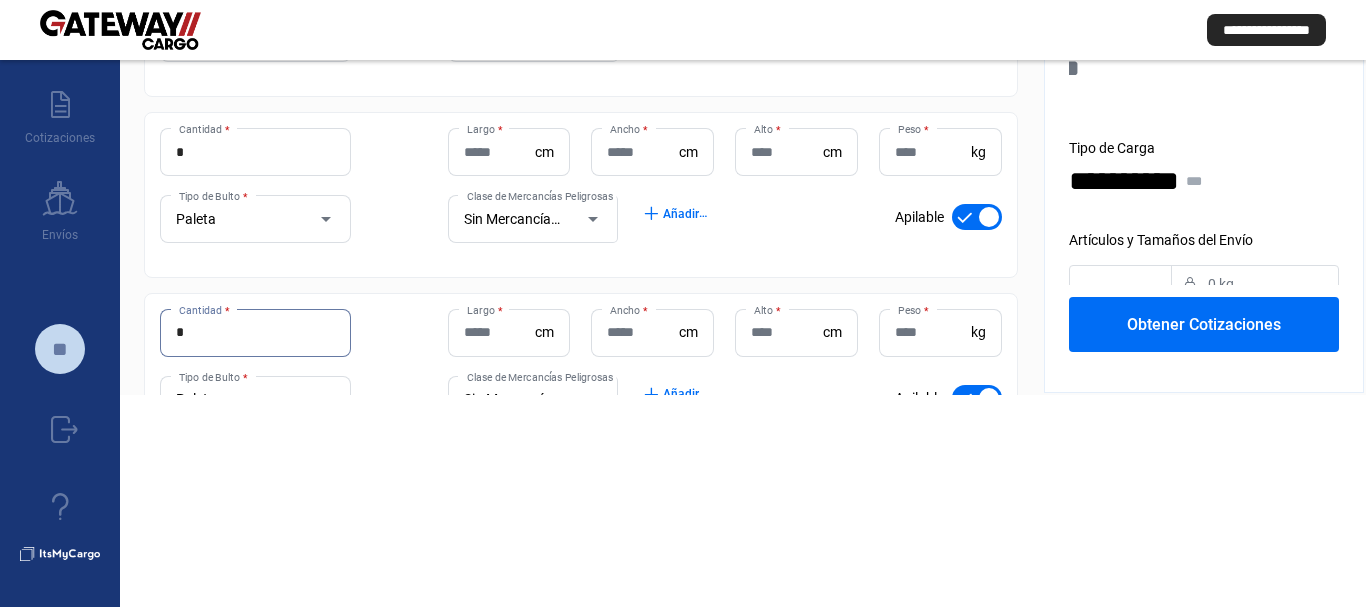 scroll, scrollTop: 939, scrollLeft: 0, axis: vertical 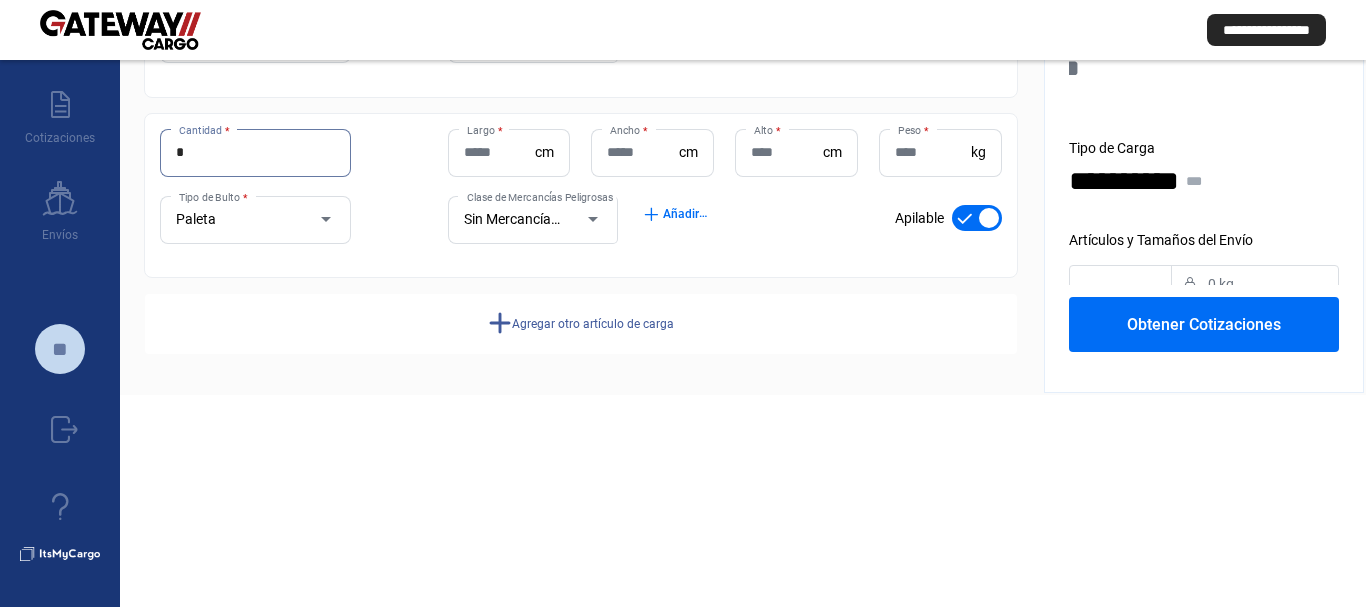 type on "*" 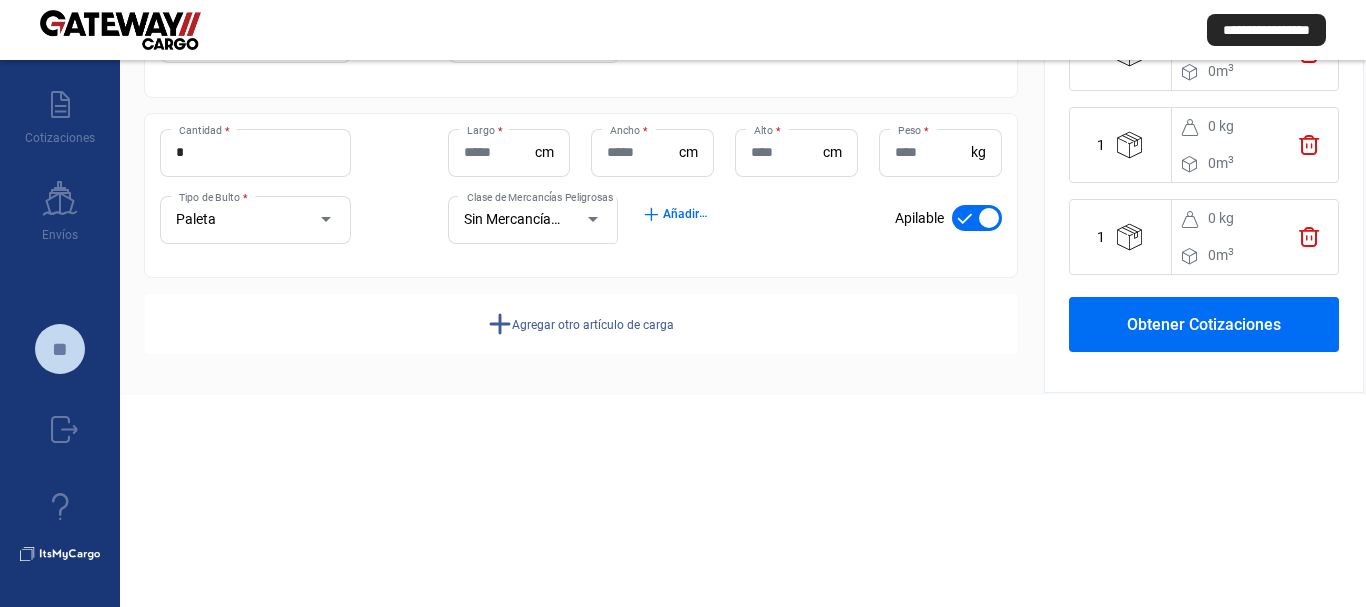 scroll, scrollTop: 533, scrollLeft: 0, axis: vertical 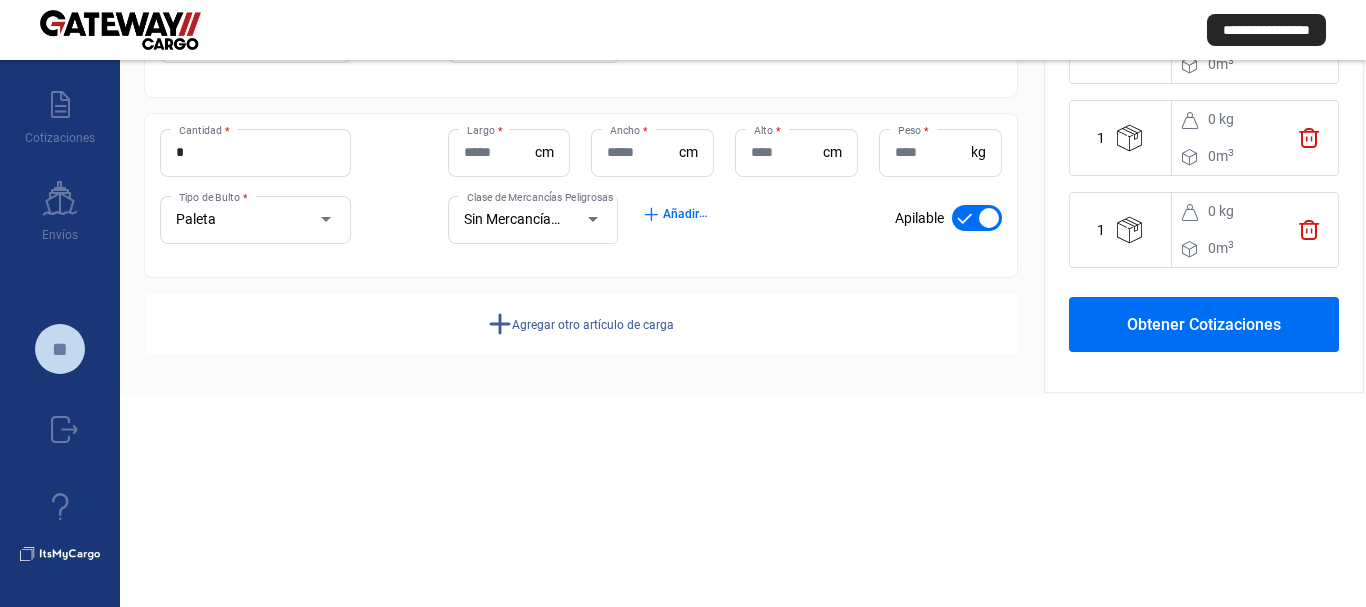 click at bounding box center (977, 218) 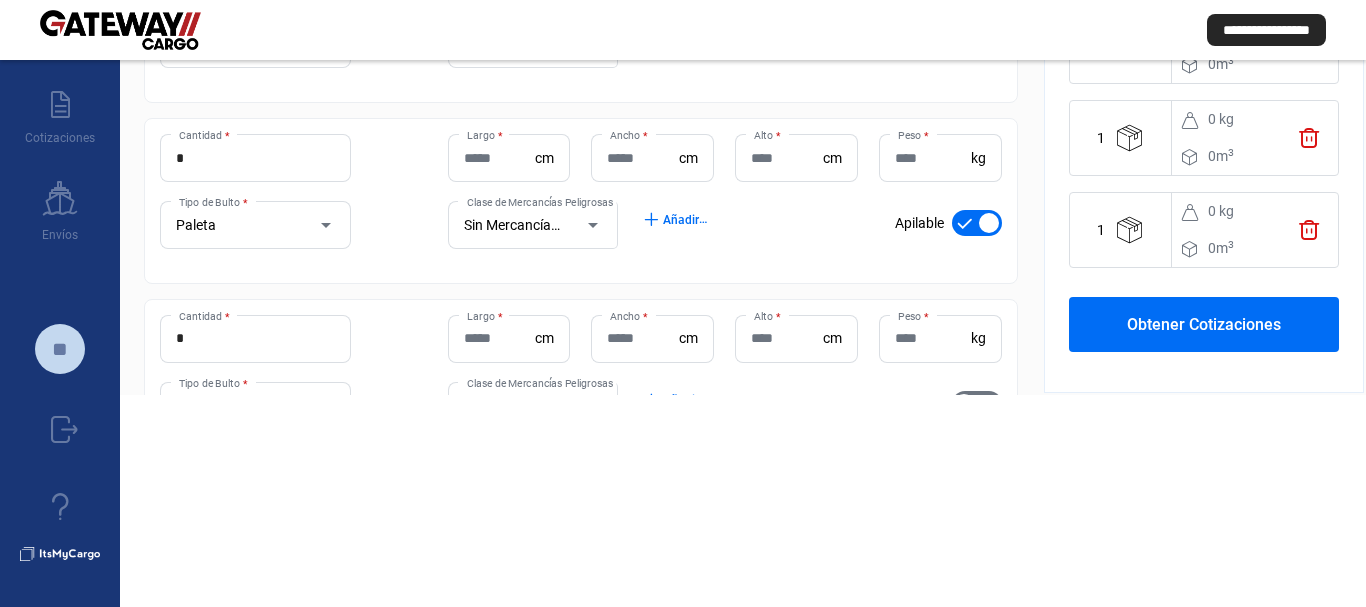 scroll, scrollTop: 739, scrollLeft: 0, axis: vertical 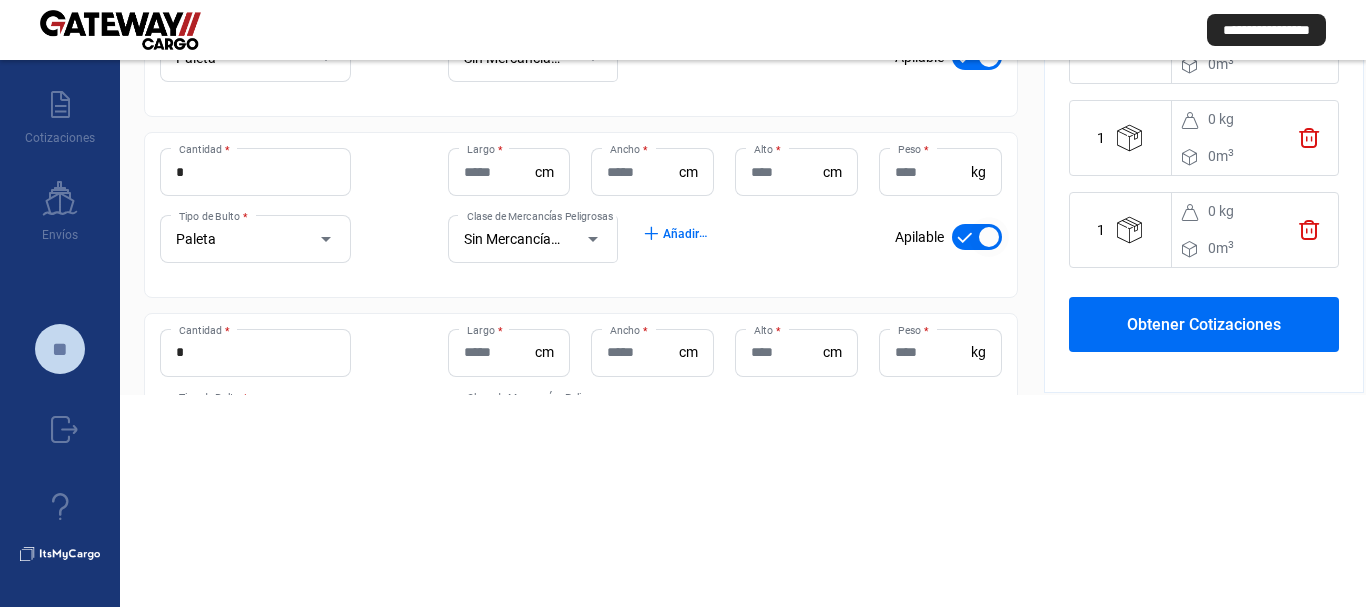 click at bounding box center (977, 237) 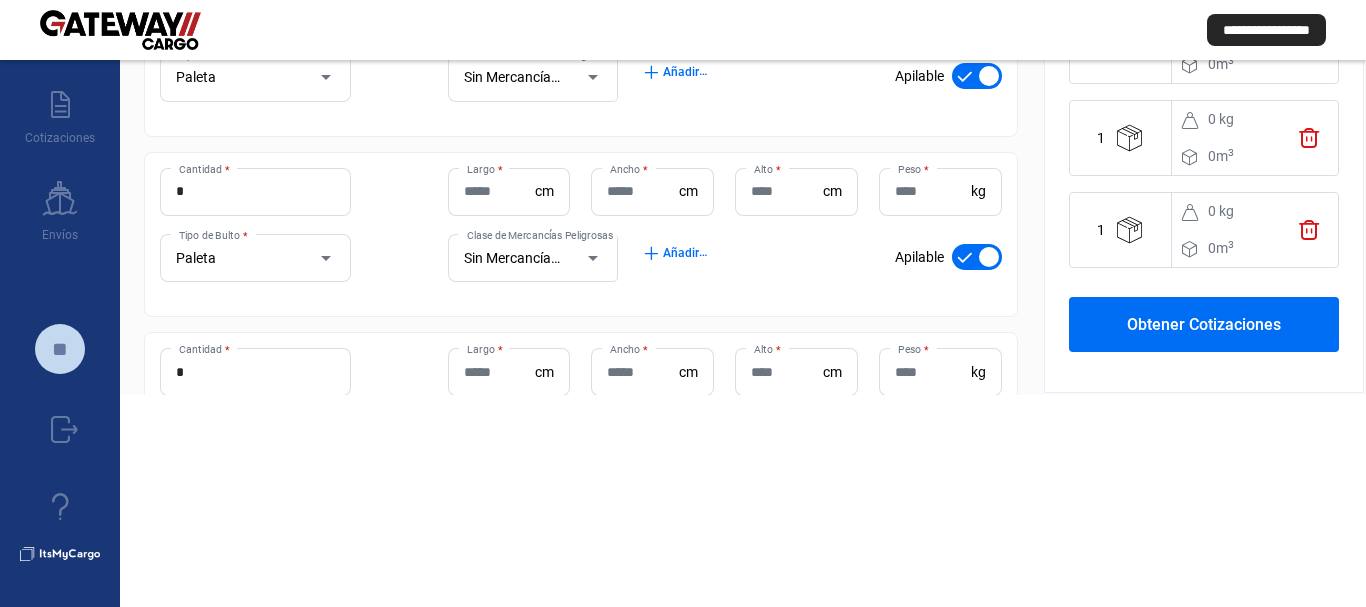 click at bounding box center [989, 257] 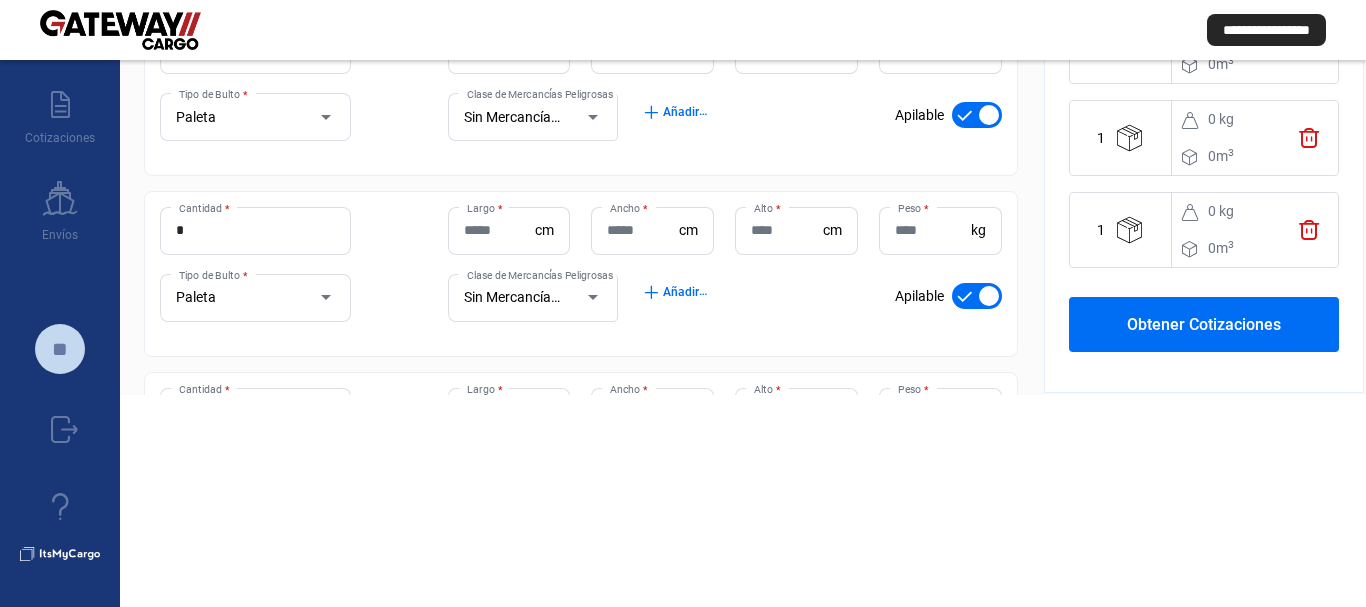 scroll, scrollTop: 239, scrollLeft: 0, axis: vertical 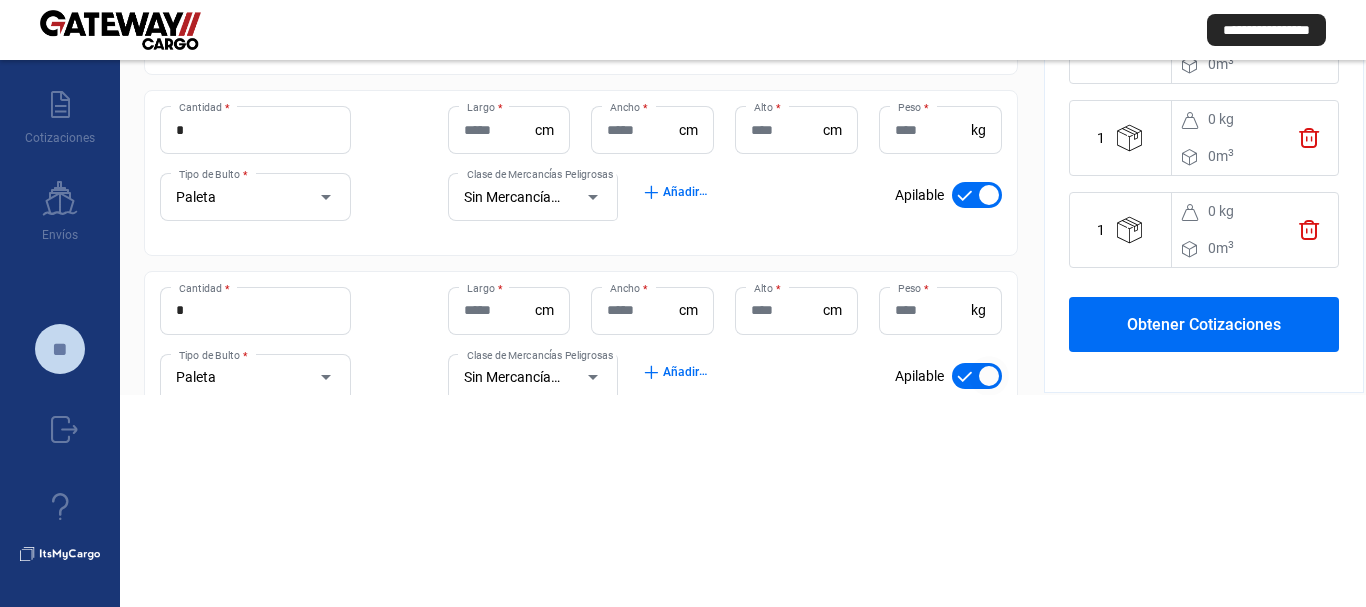 click at bounding box center [977, 376] 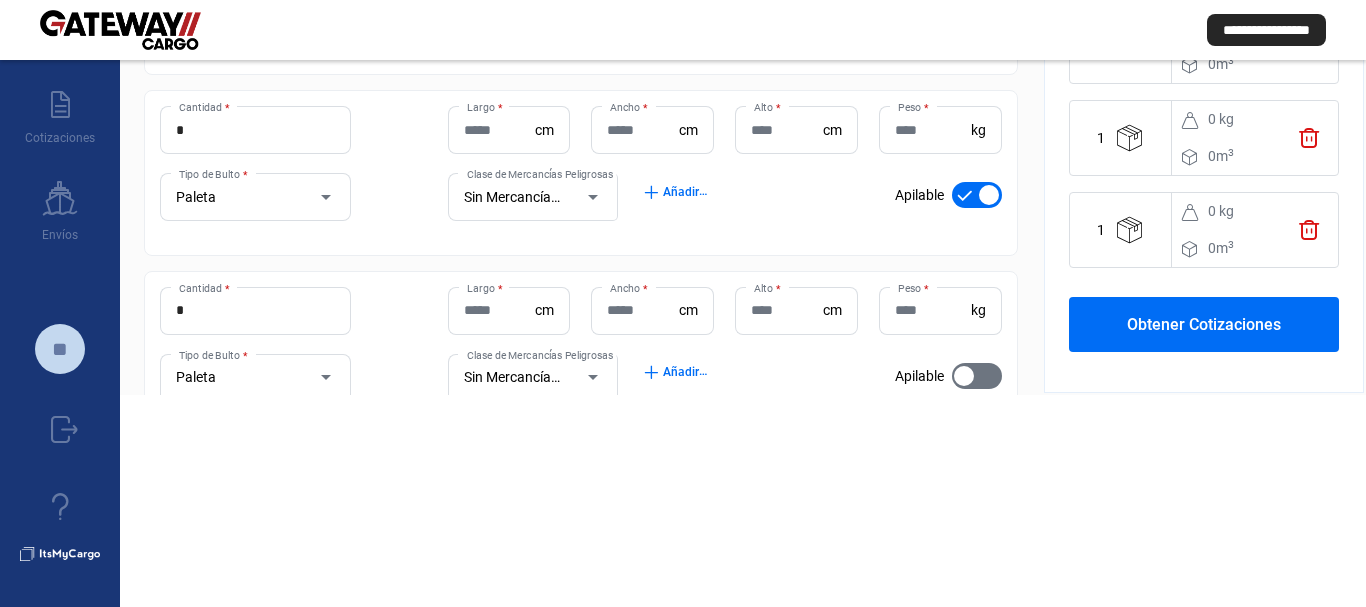 click at bounding box center [977, 195] 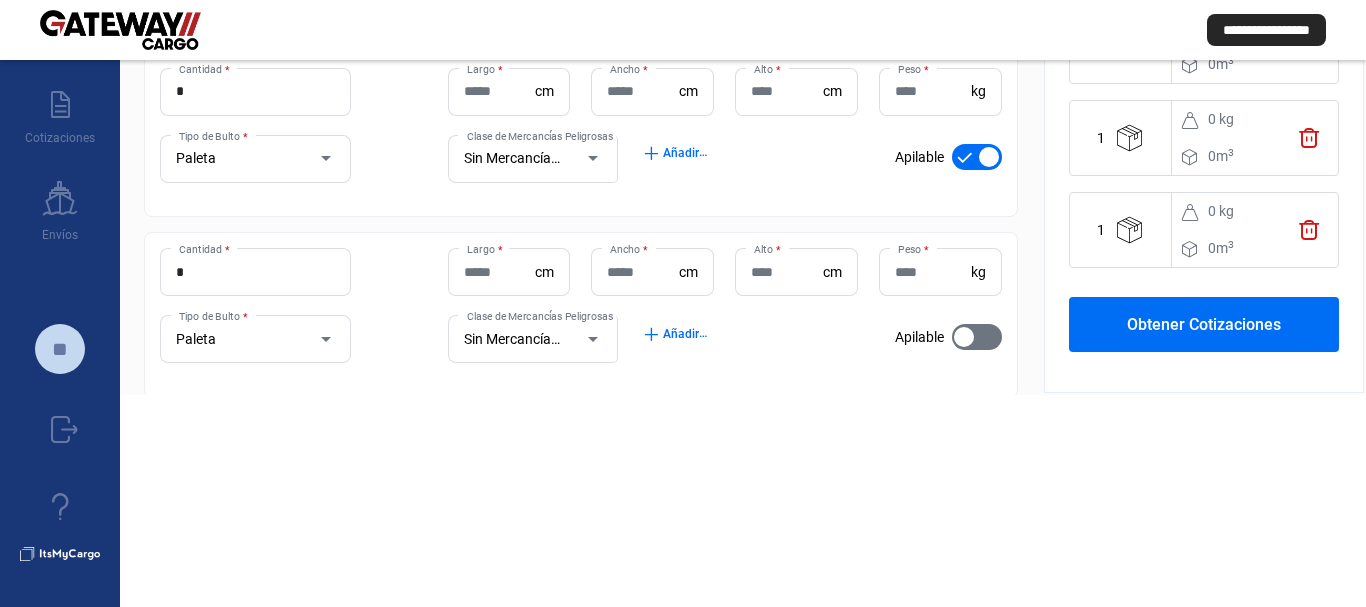 scroll, scrollTop: 39, scrollLeft: 0, axis: vertical 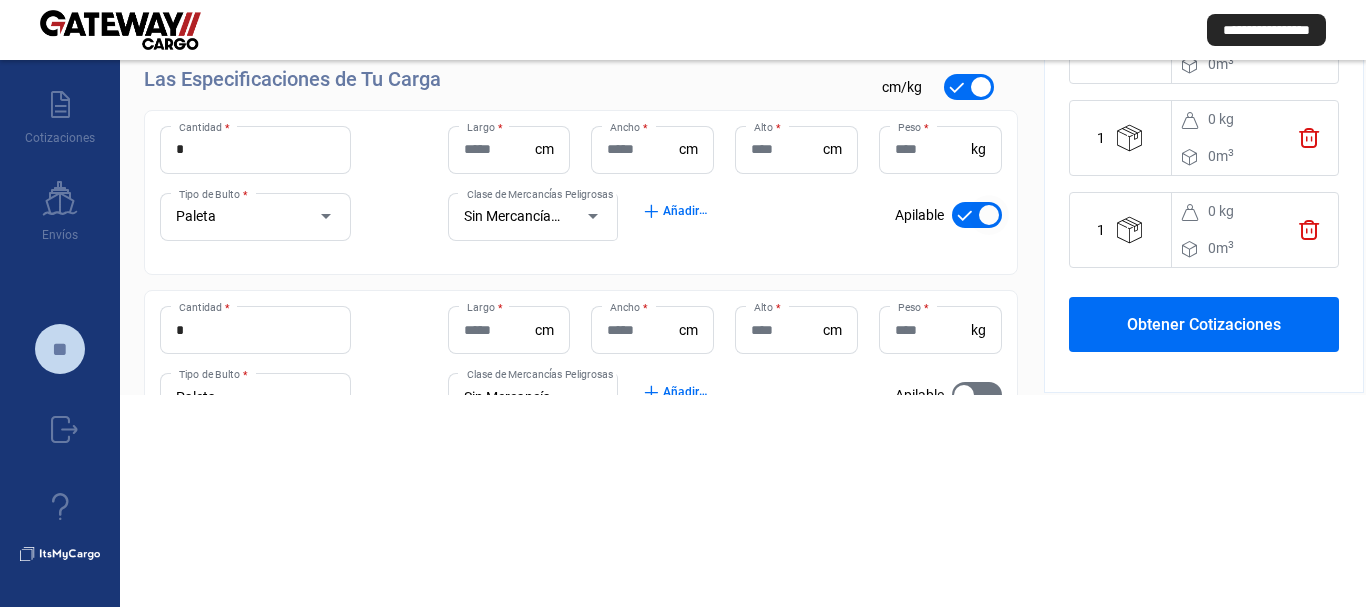 click at bounding box center [989, 215] 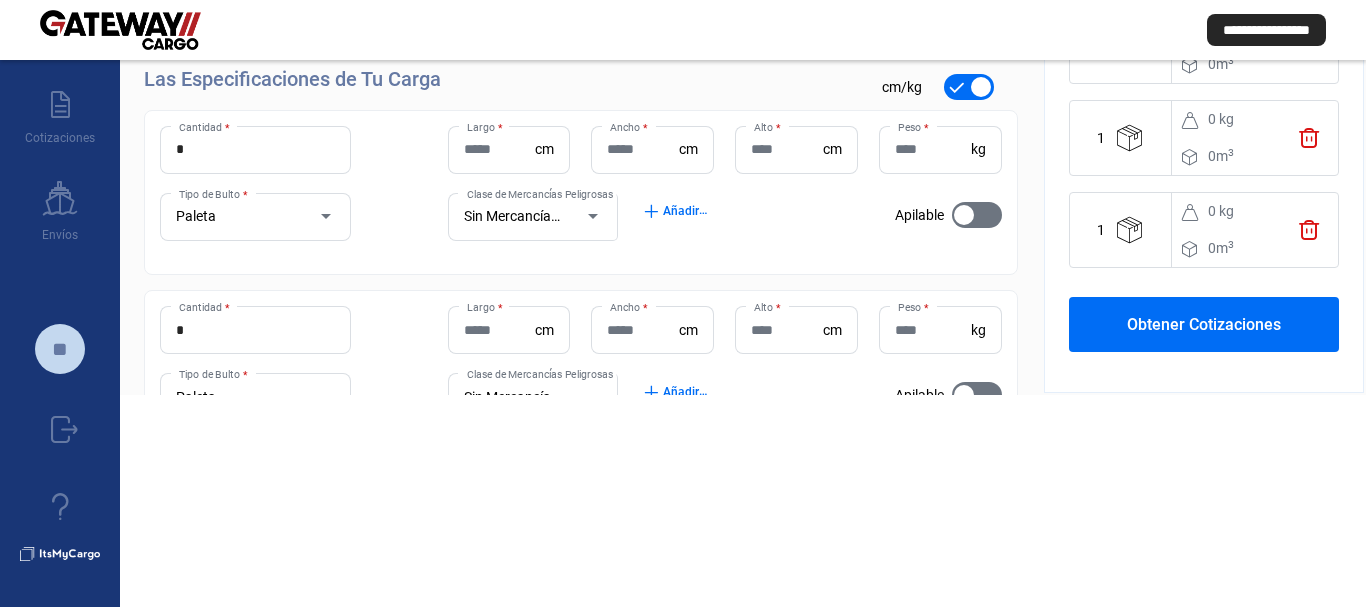 scroll, scrollTop: 0, scrollLeft: 0, axis: both 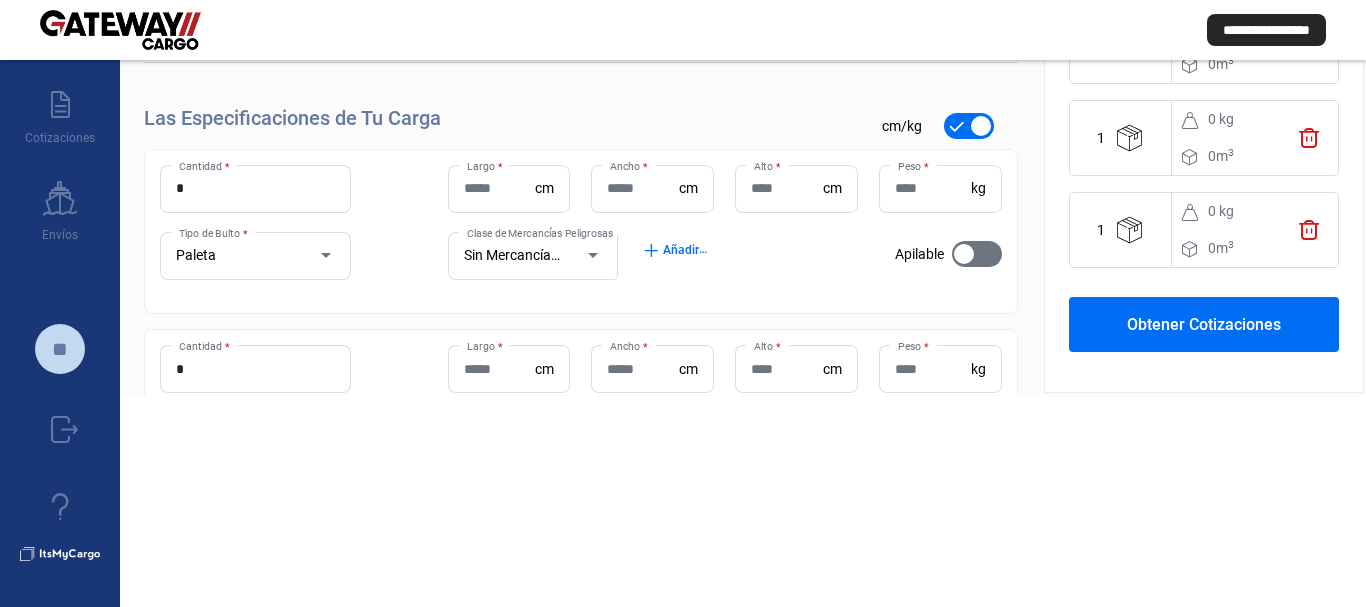 click on "Largo  *" at bounding box center [500, 188] 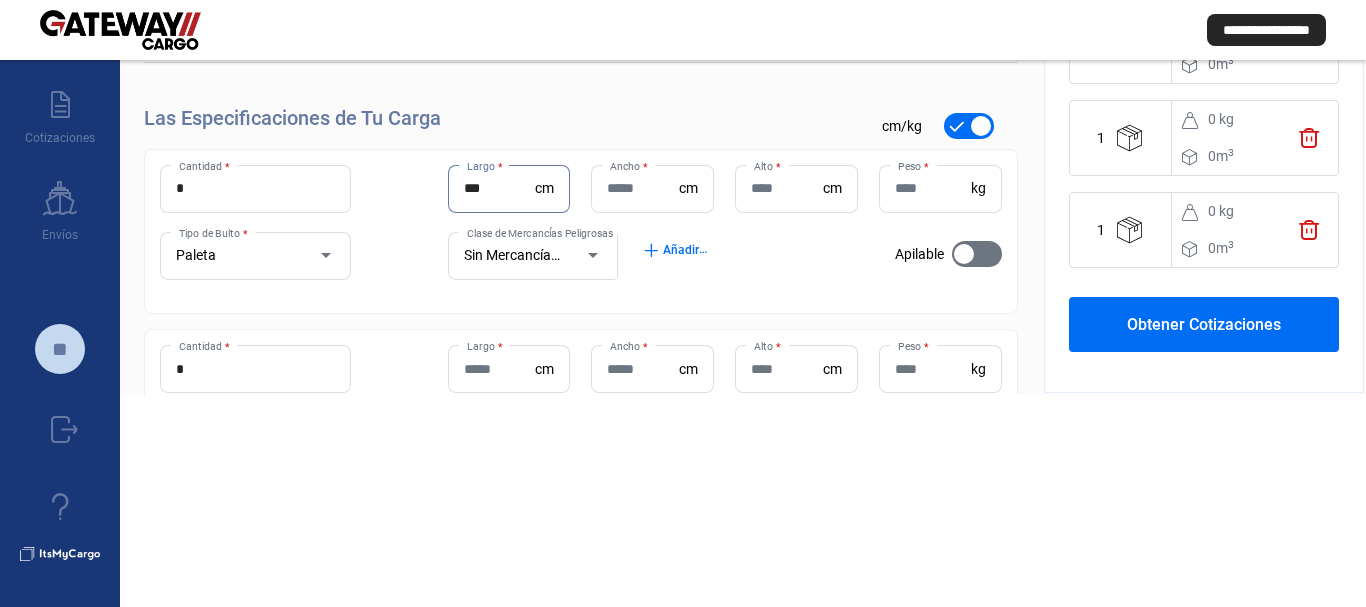 type on "***" 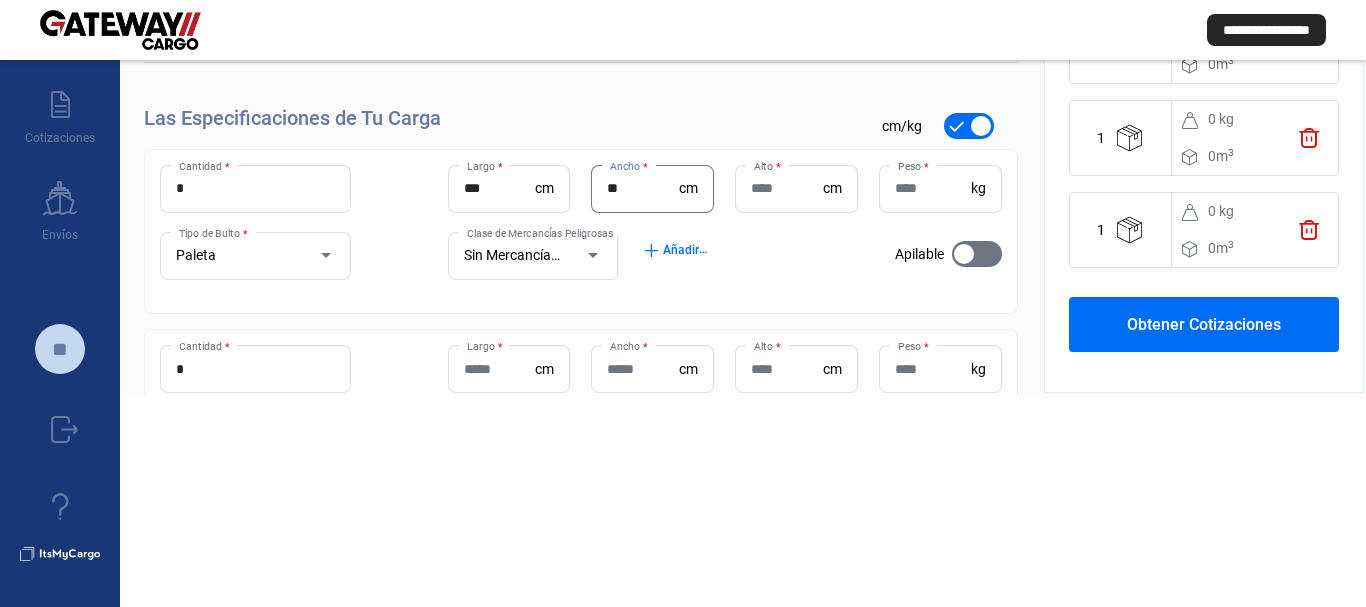 type on "**" 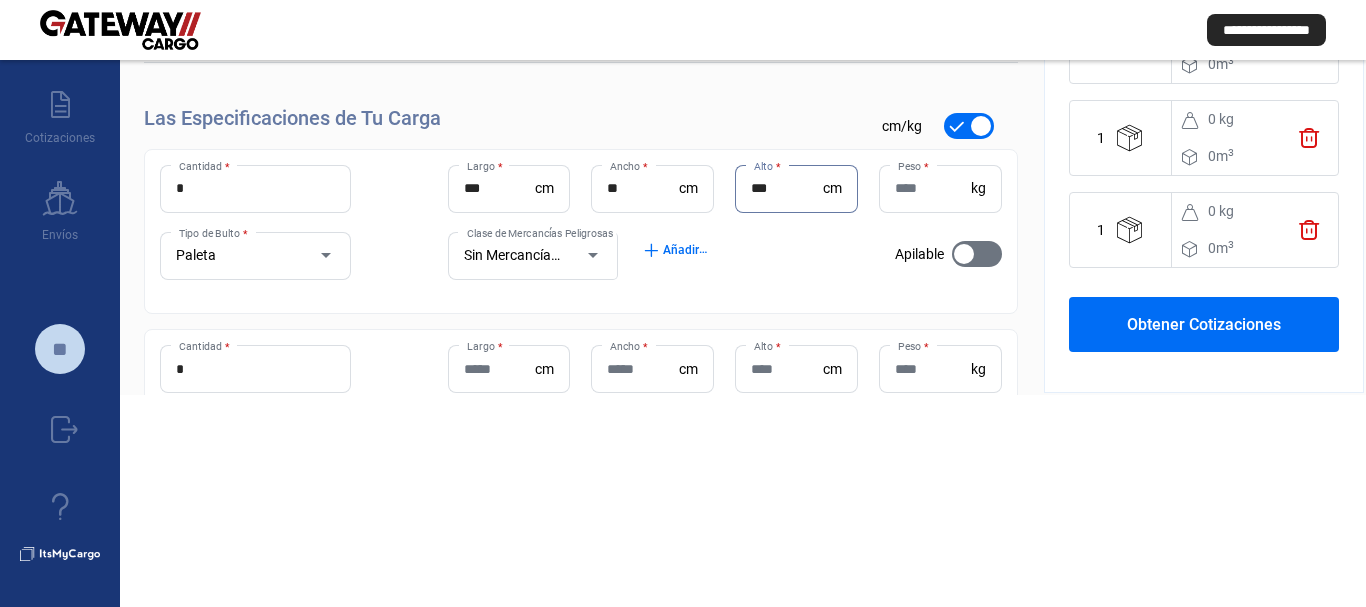 type on "***" 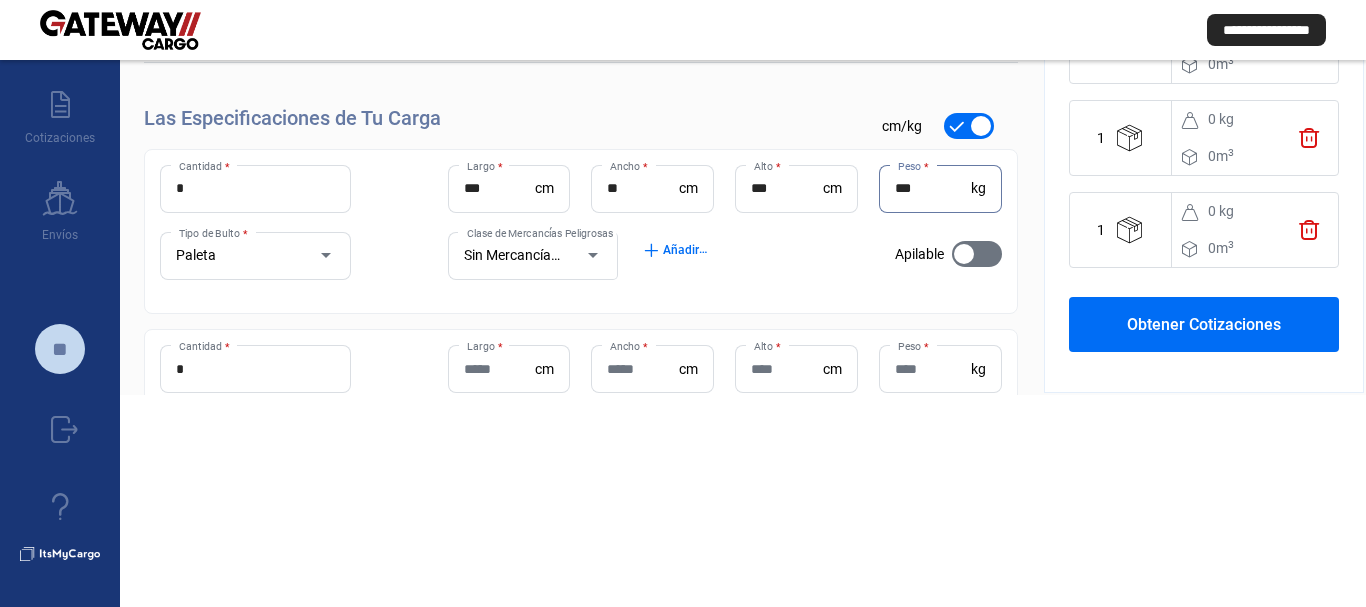 scroll, scrollTop: 100, scrollLeft: 0, axis: vertical 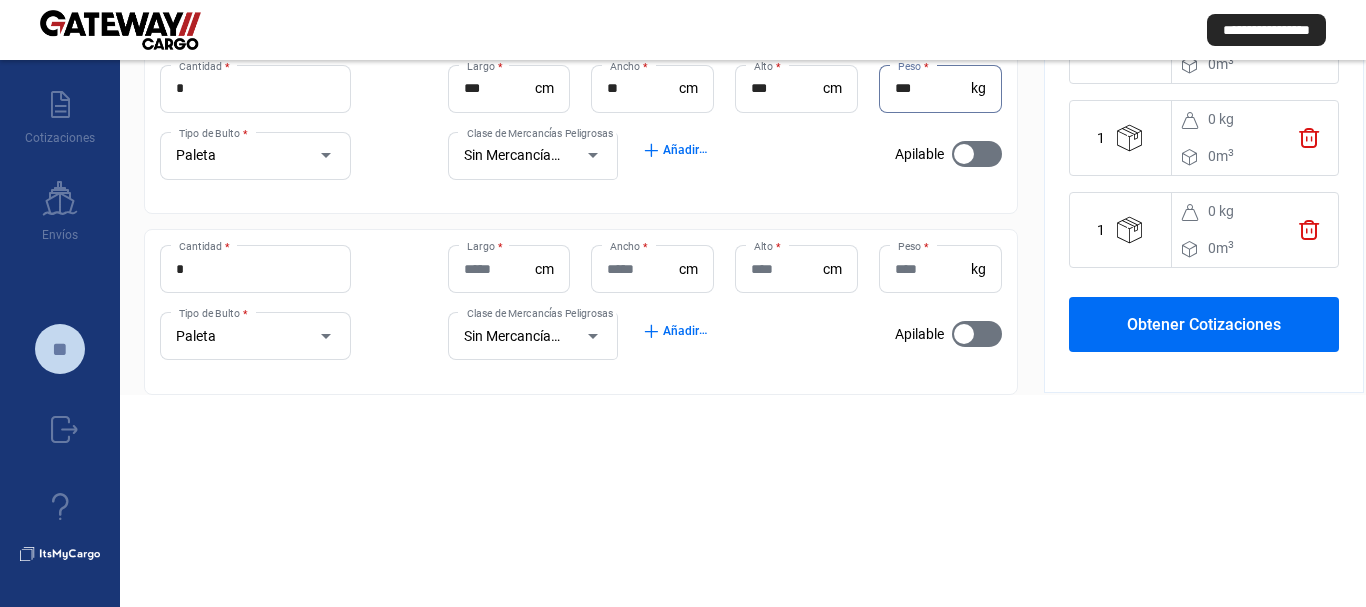 type on "***" 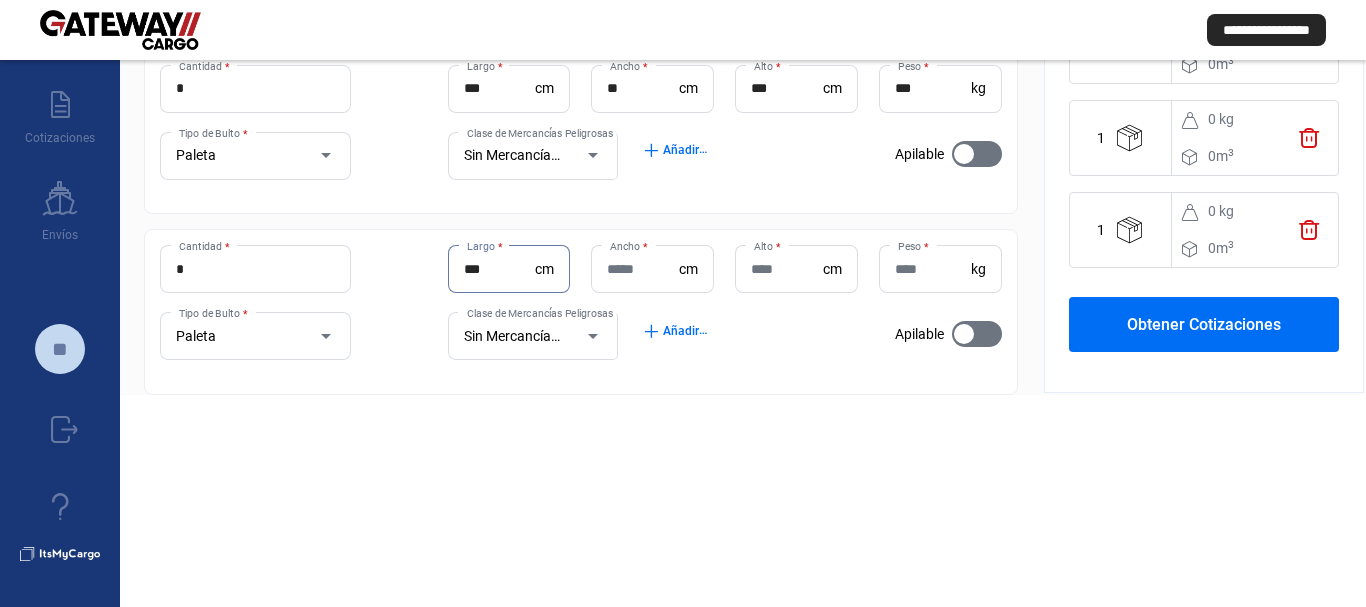 type on "***" 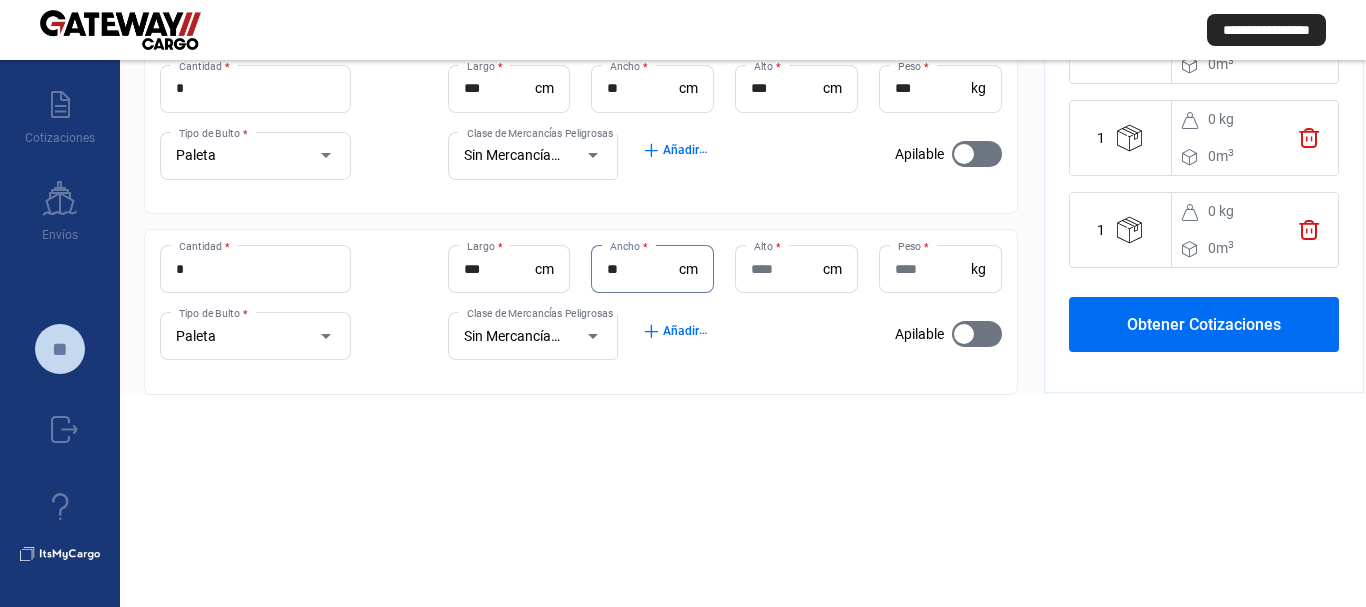 type on "**" 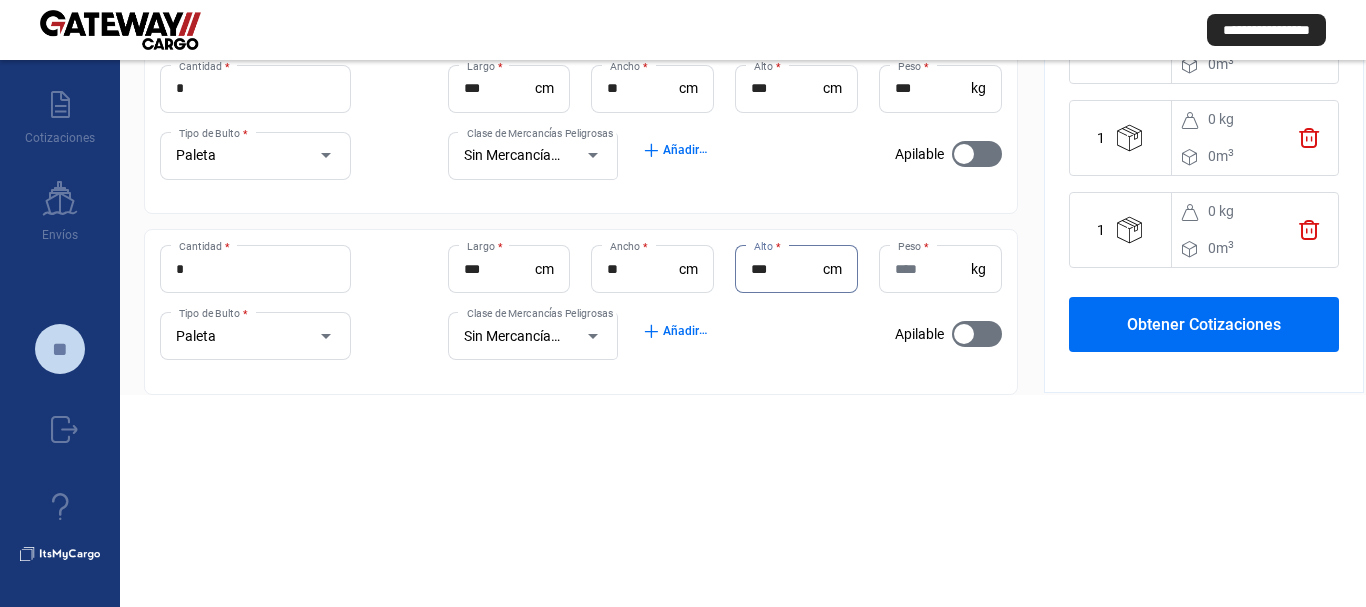 type on "***" 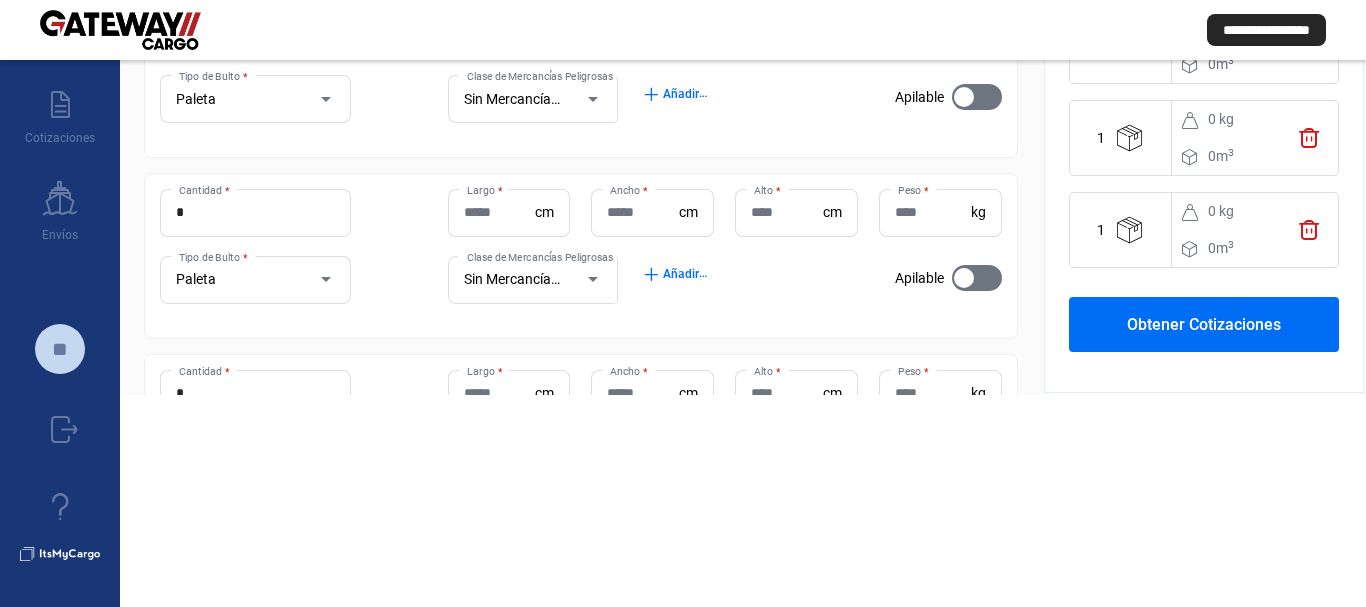 scroll, scrollTop: 400, scrollLeft: 0, axis: vertical 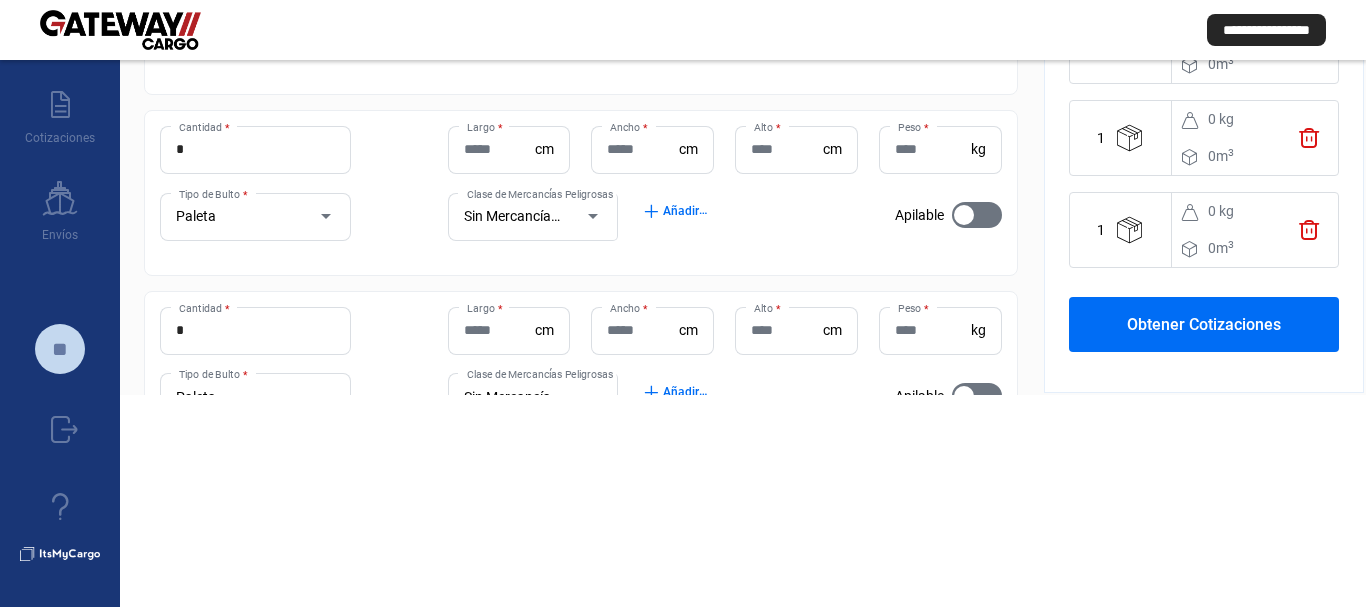type on "***" 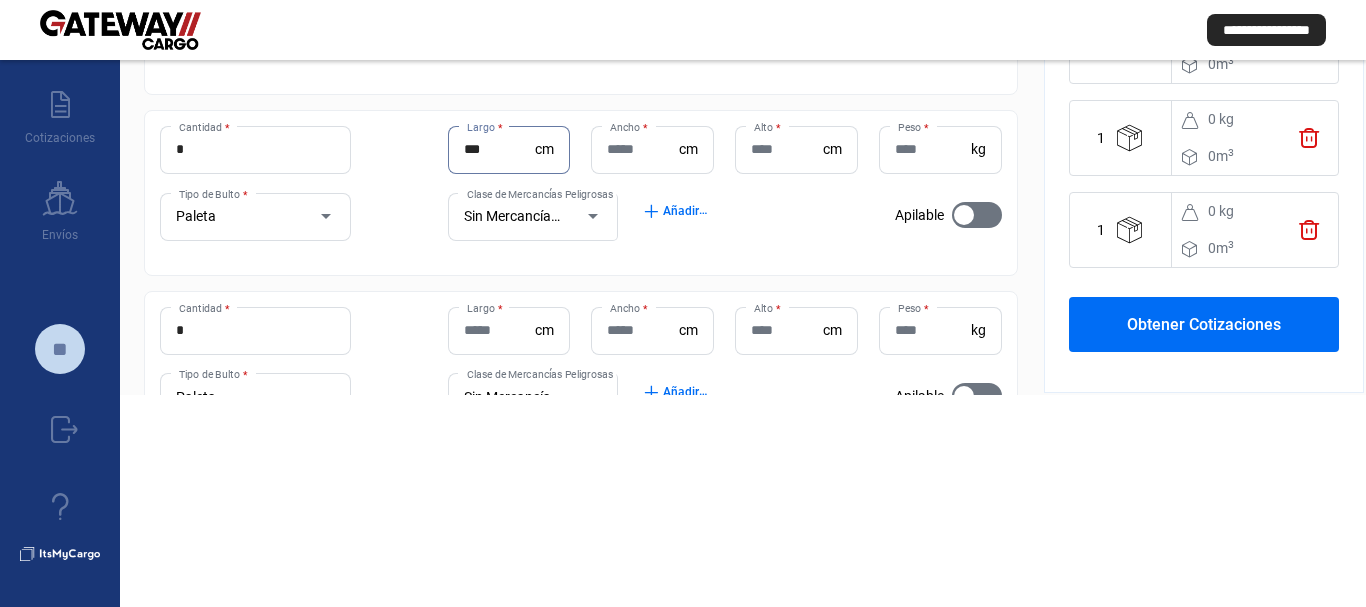 type on "***" 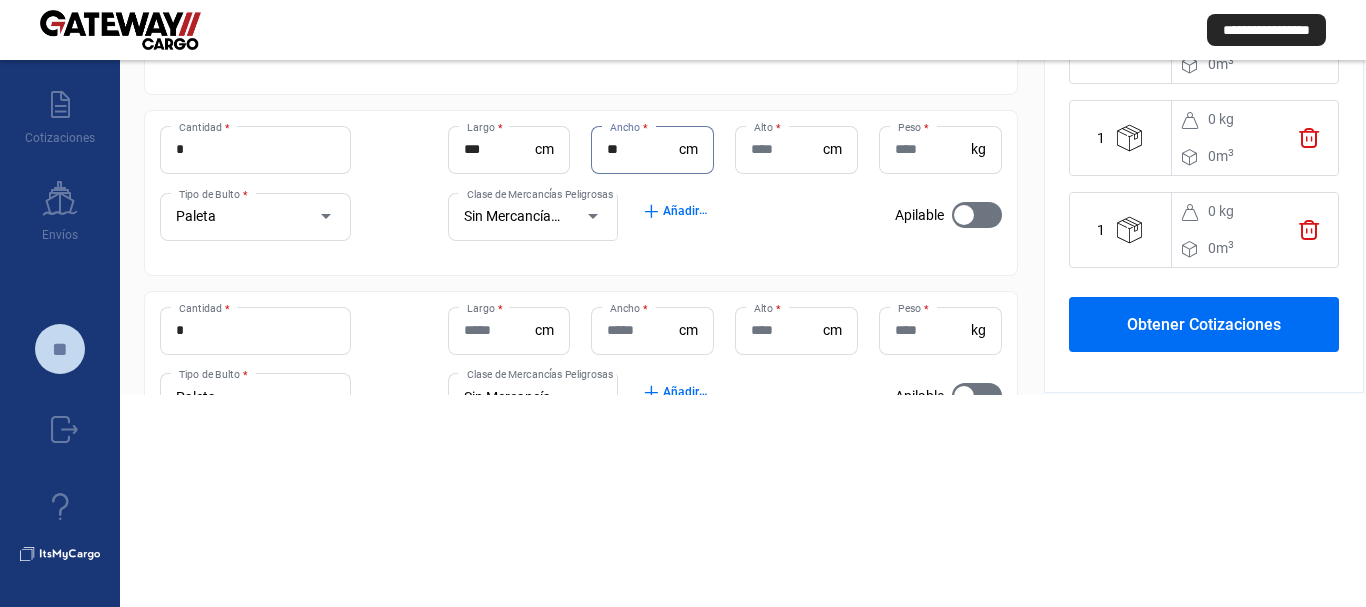type on "**" 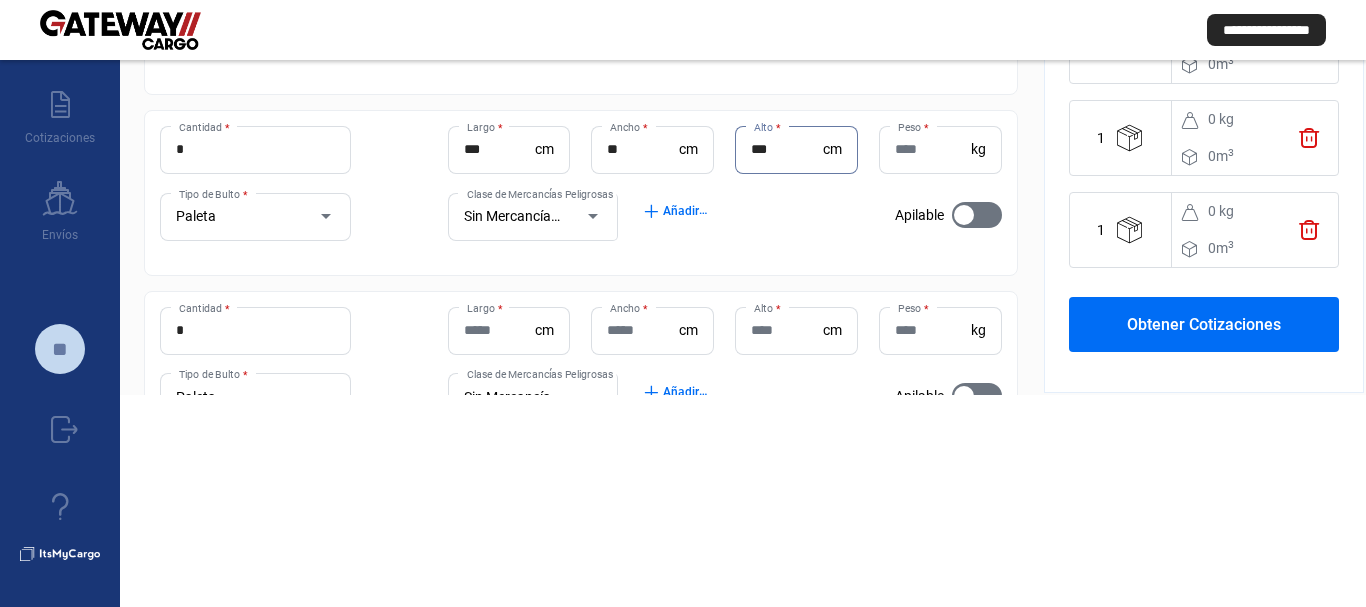 type on "***" 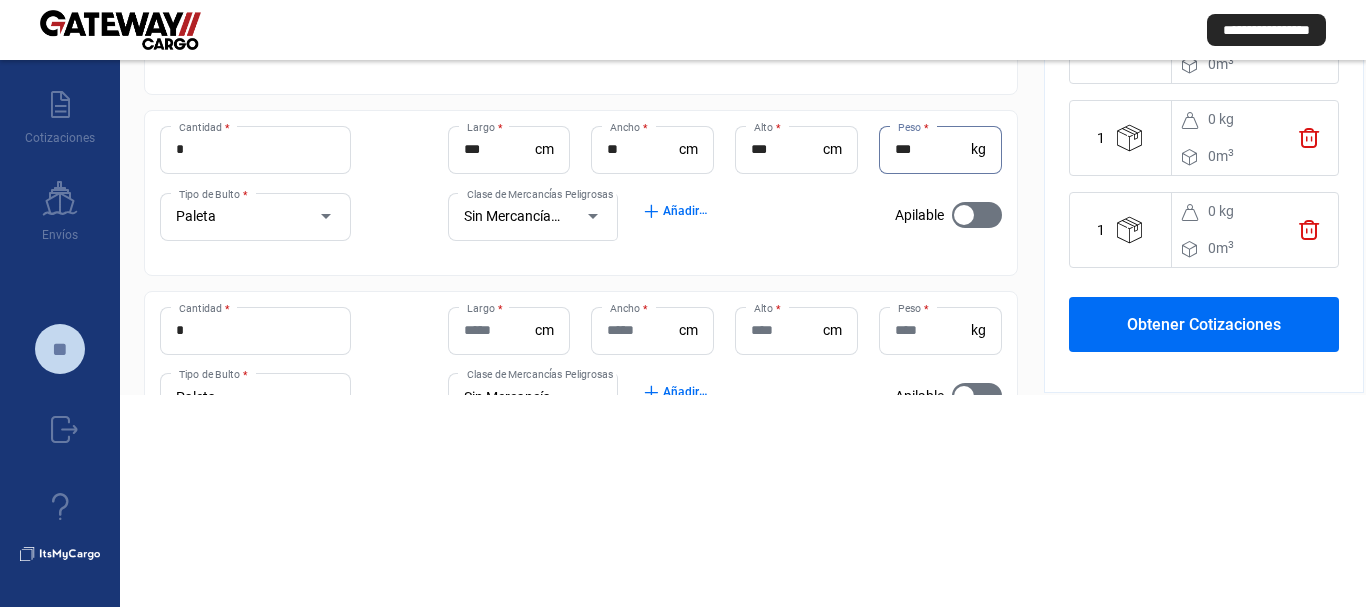type on "***" 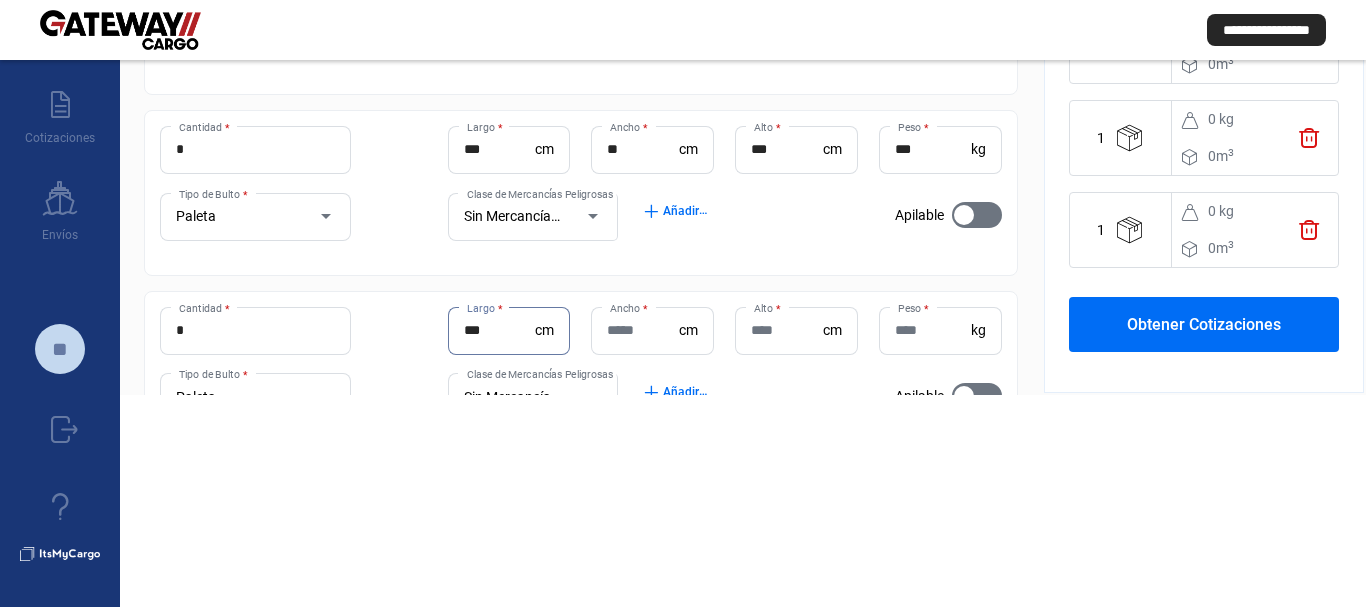 type on "***" 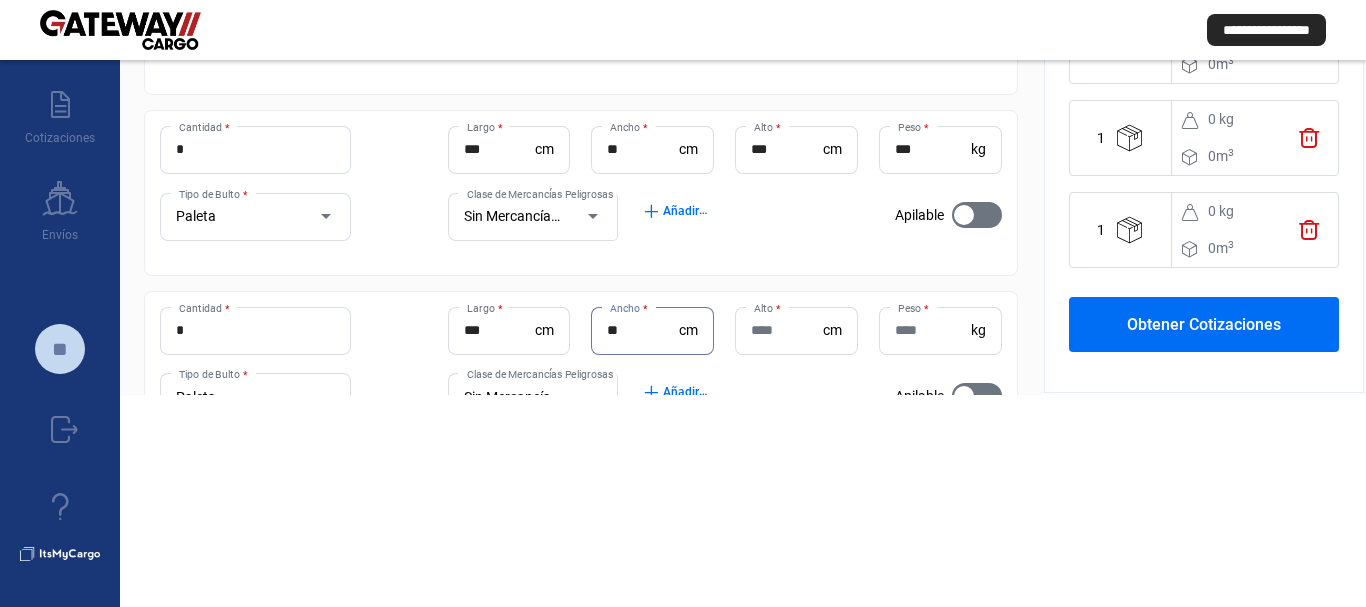 type on "**" 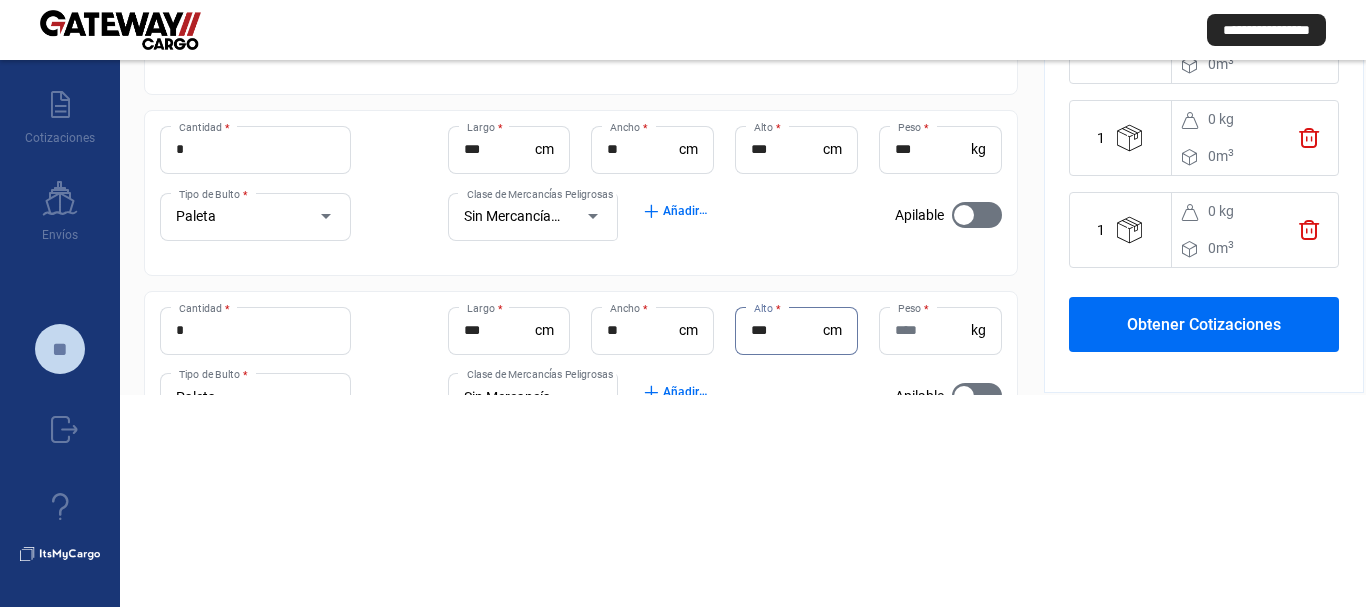 type on "***" 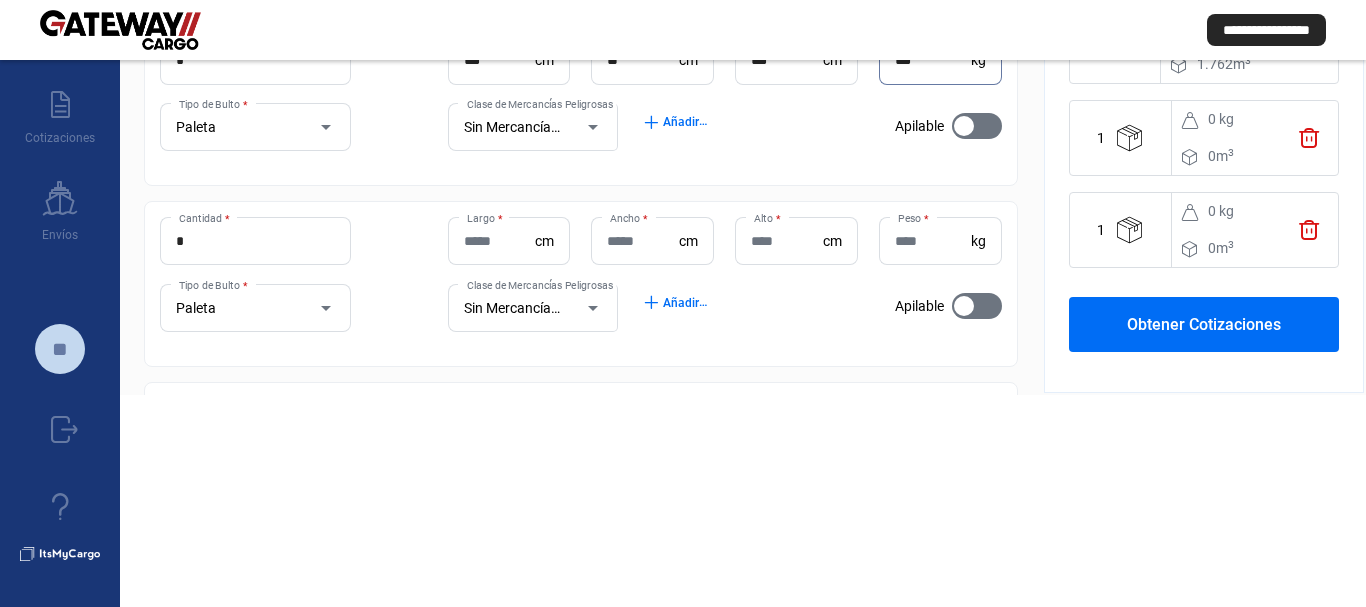 scroll, scrollTop: 700, scrollLeft: 0, axis: vertical 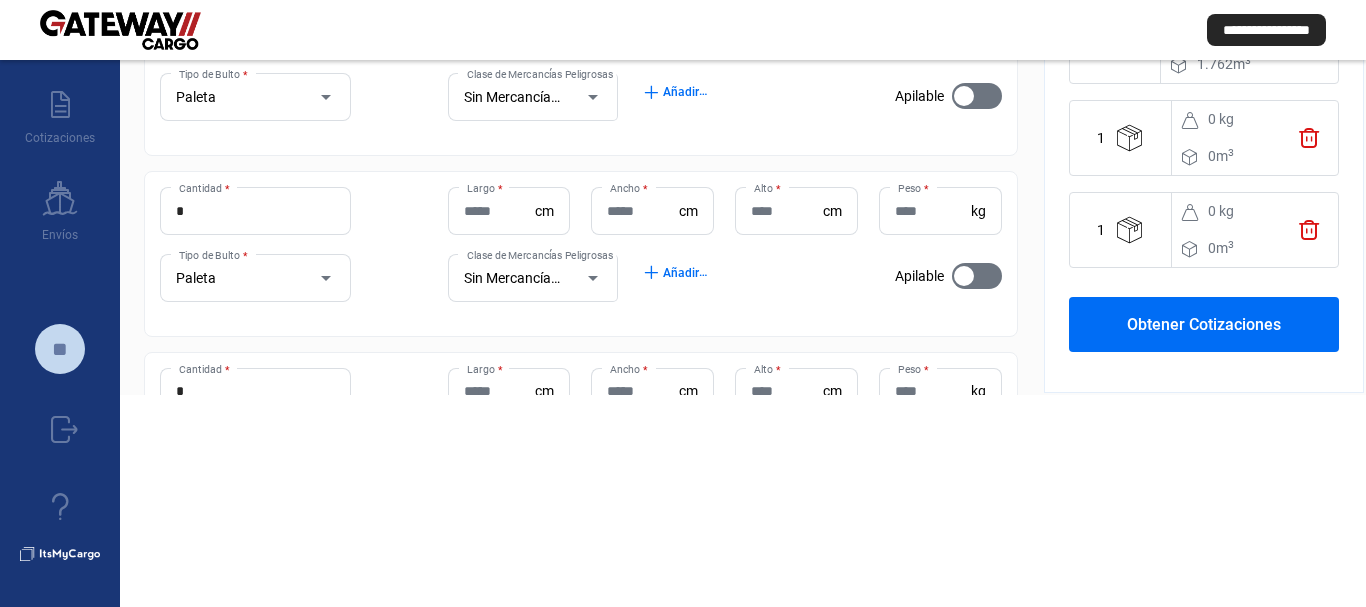 type on "***" 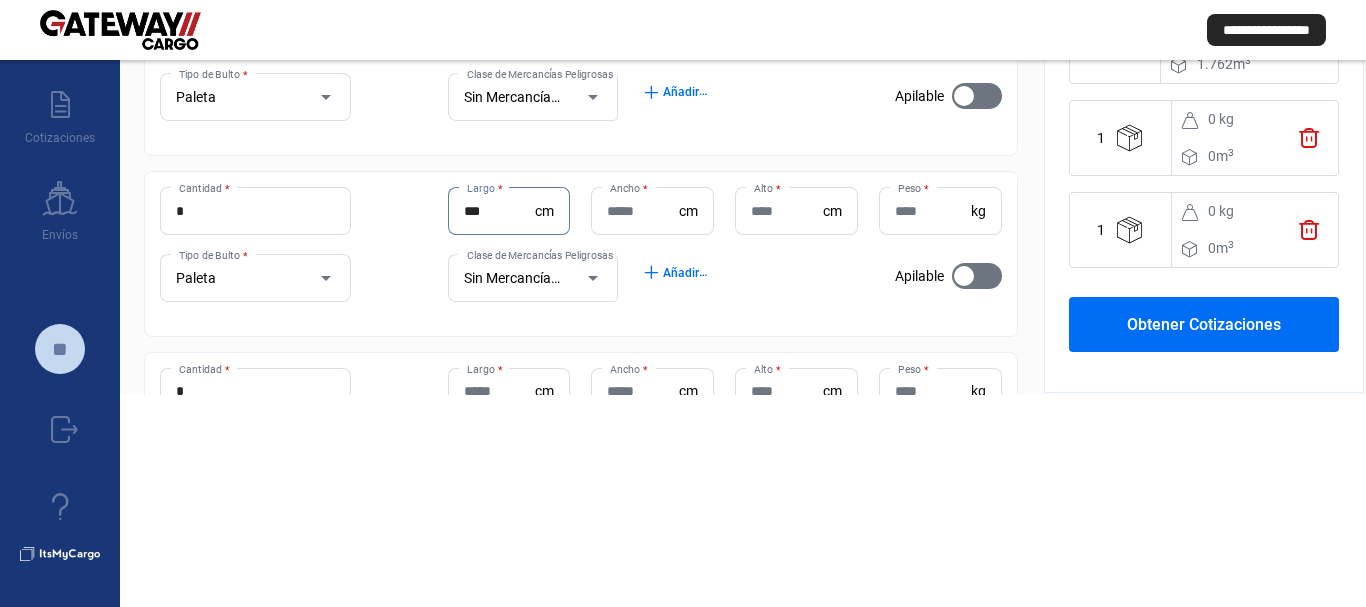 type on "***" 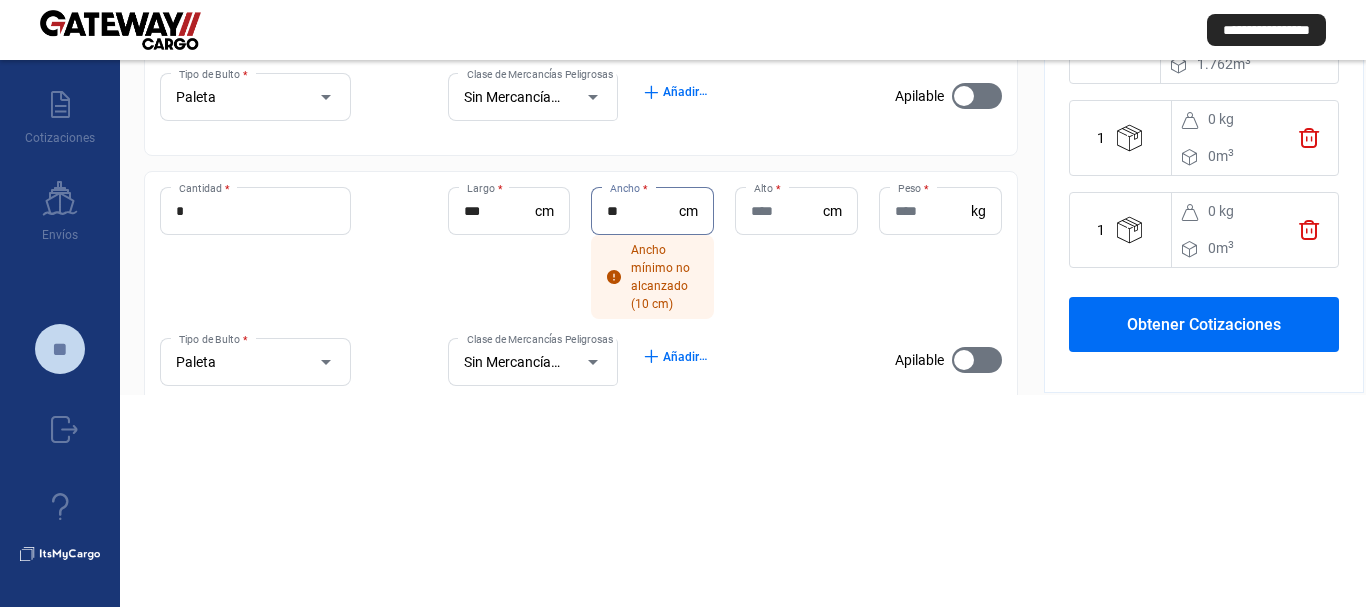 type on "**" 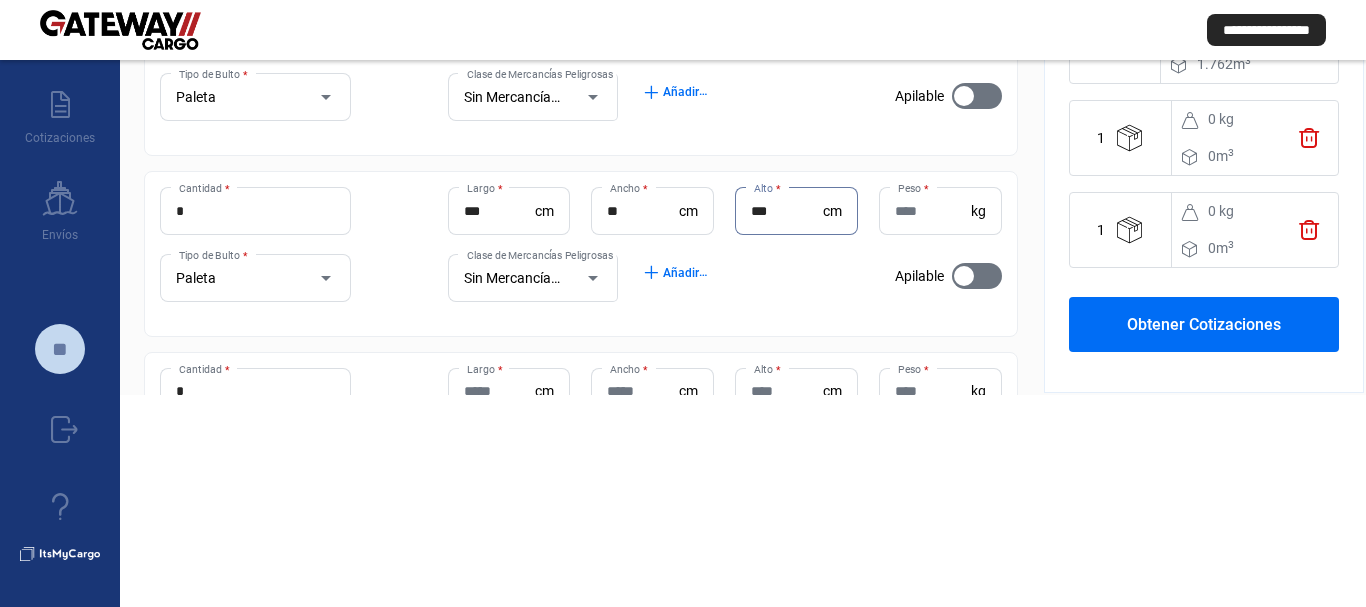 type on "***" 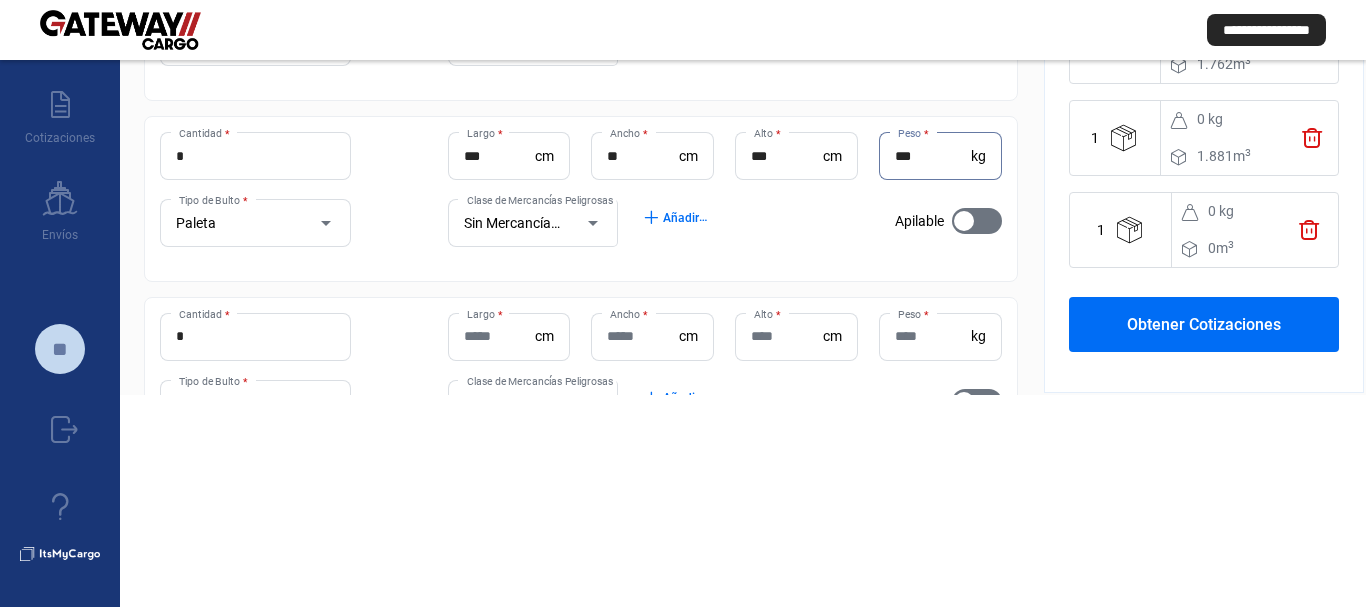 scroll, scrollTop: 800, scrollLeft: 0, axis: vertical 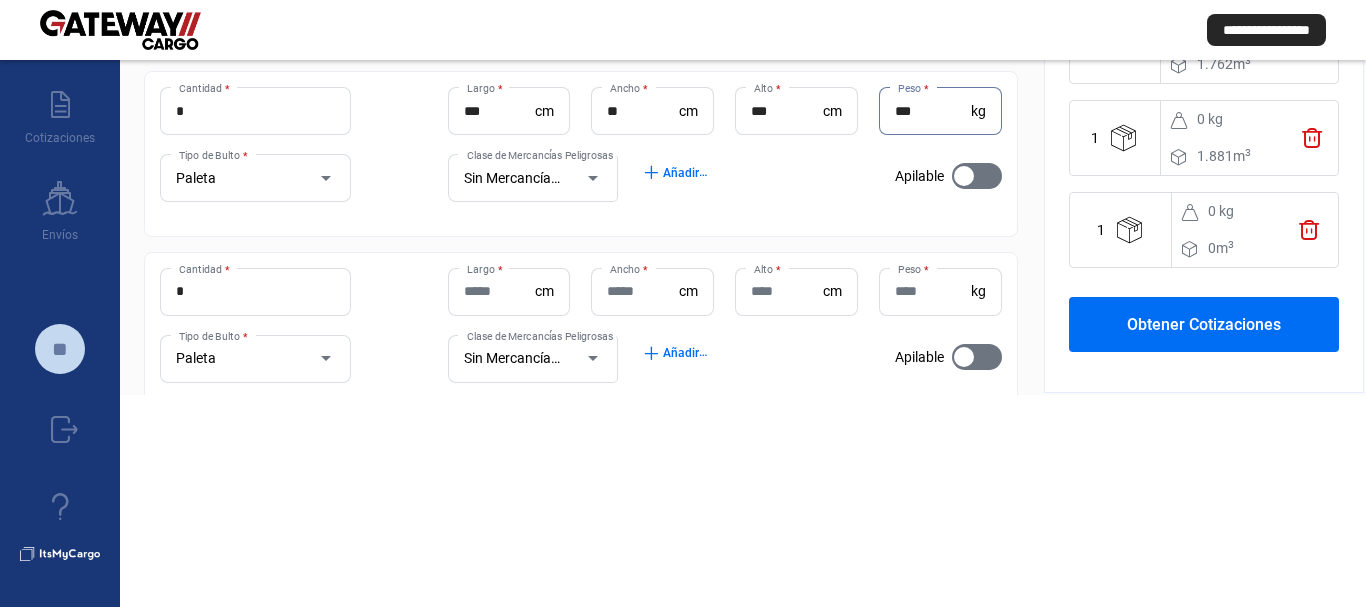 type on "***" 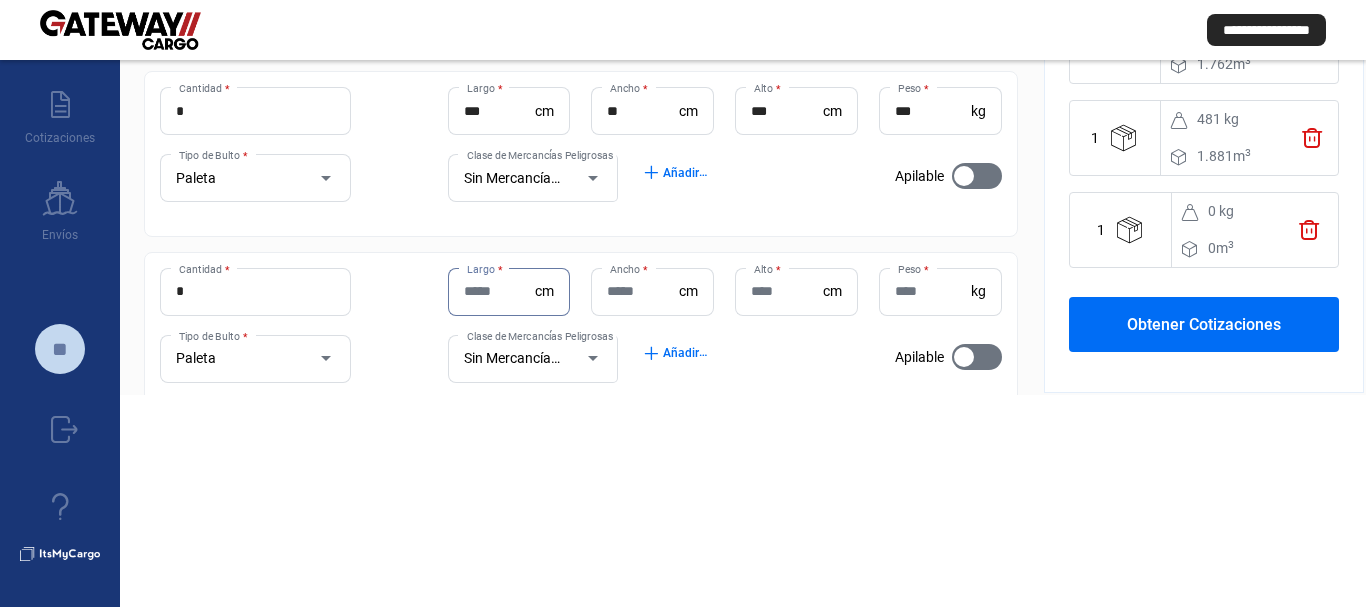 click on "Largo  *" at bounding box center [500, 291] 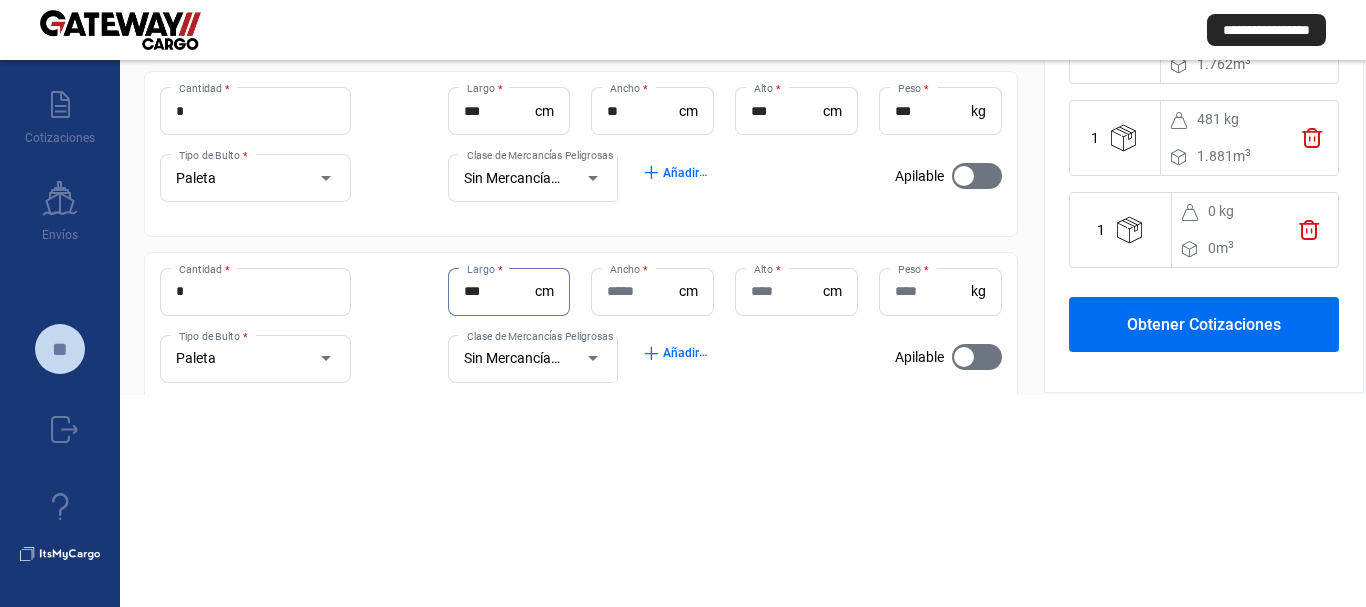 type on "***" 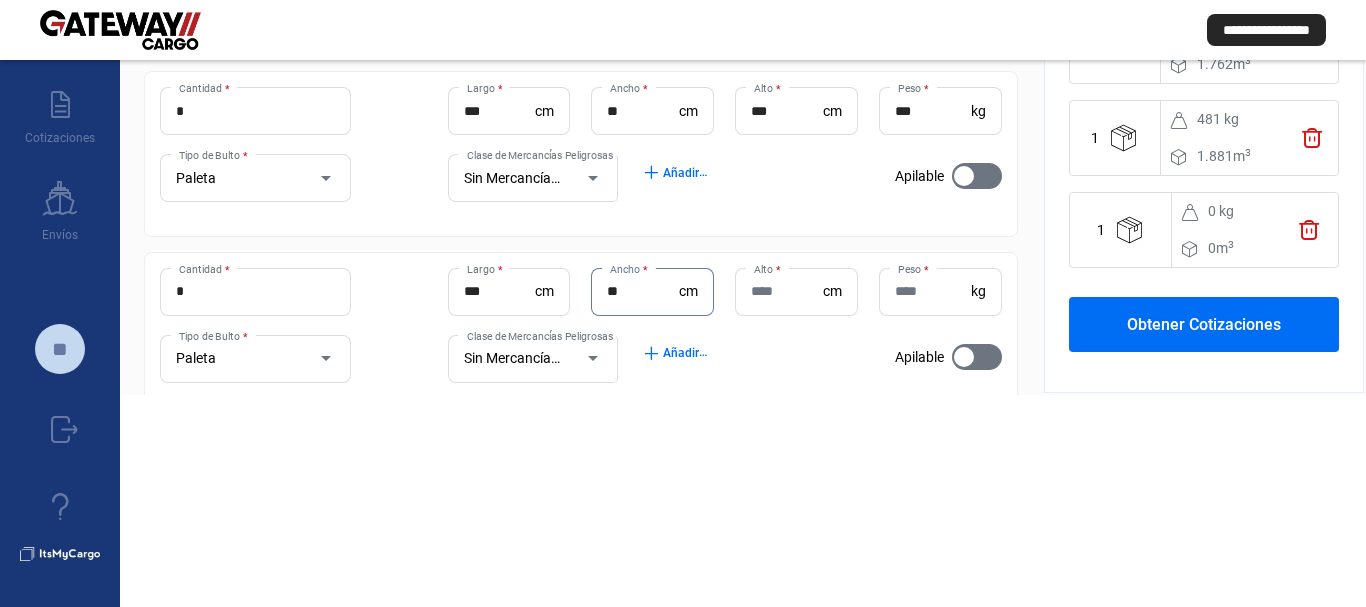 type on "**" 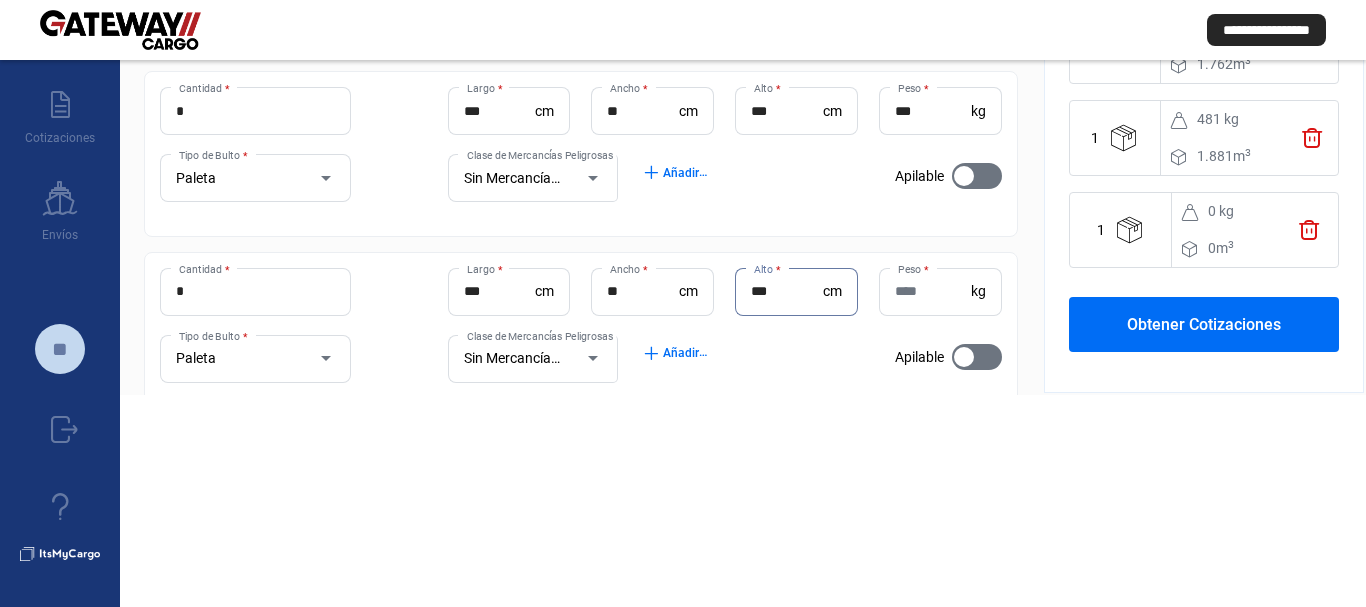 type on "***" 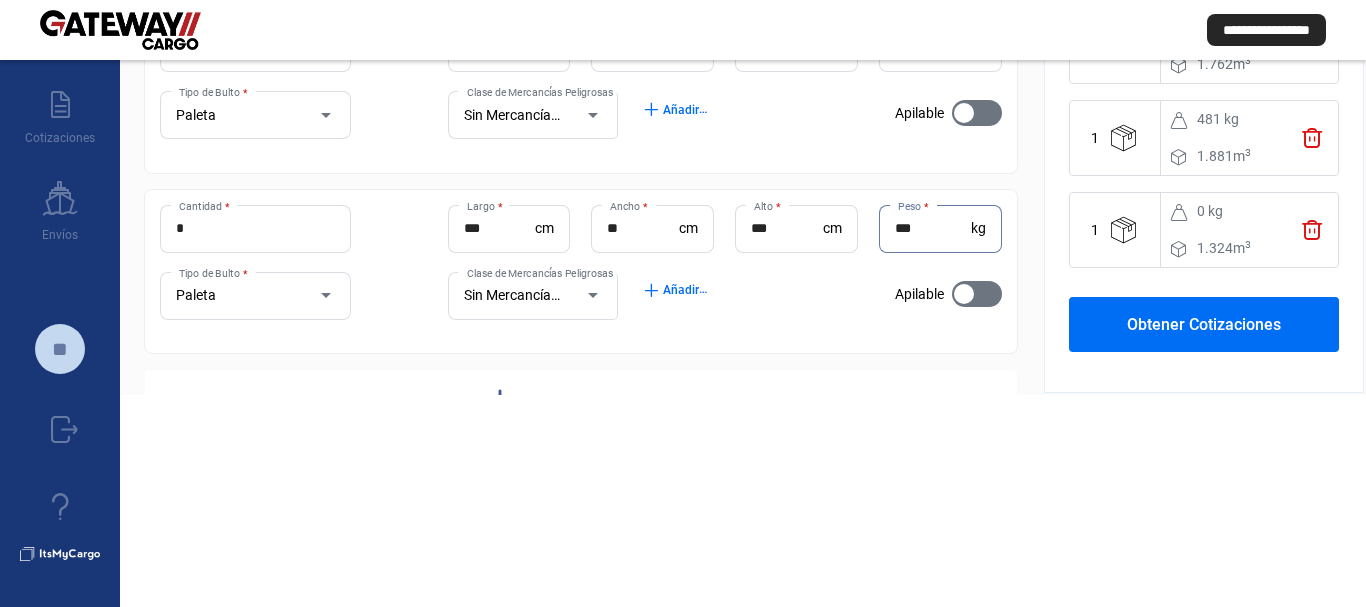 scroll, scrollTop: 939, scrollLeft: 0, axis: vertical 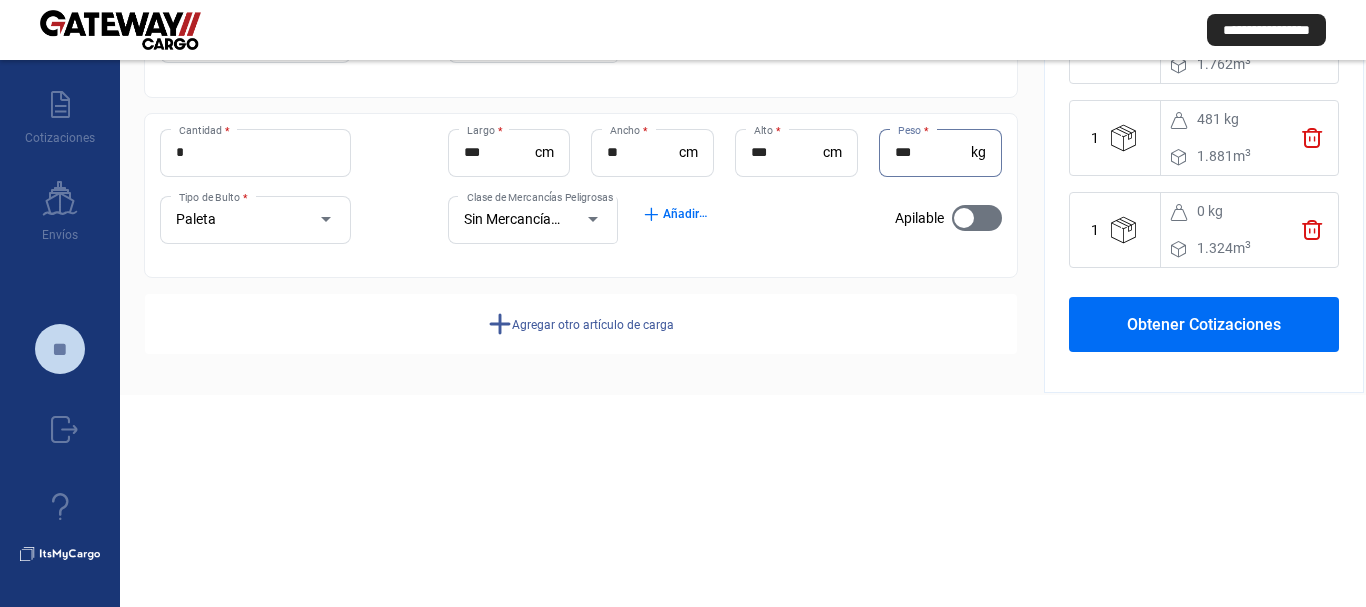 type on "***" 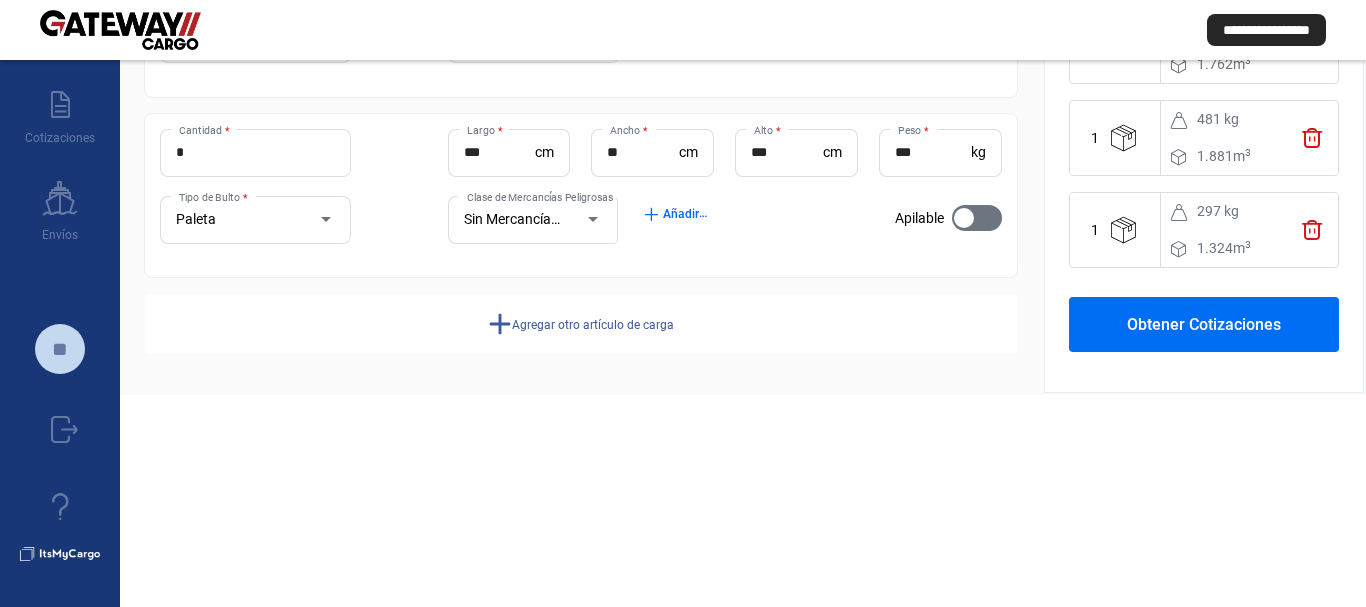 click on "**********" 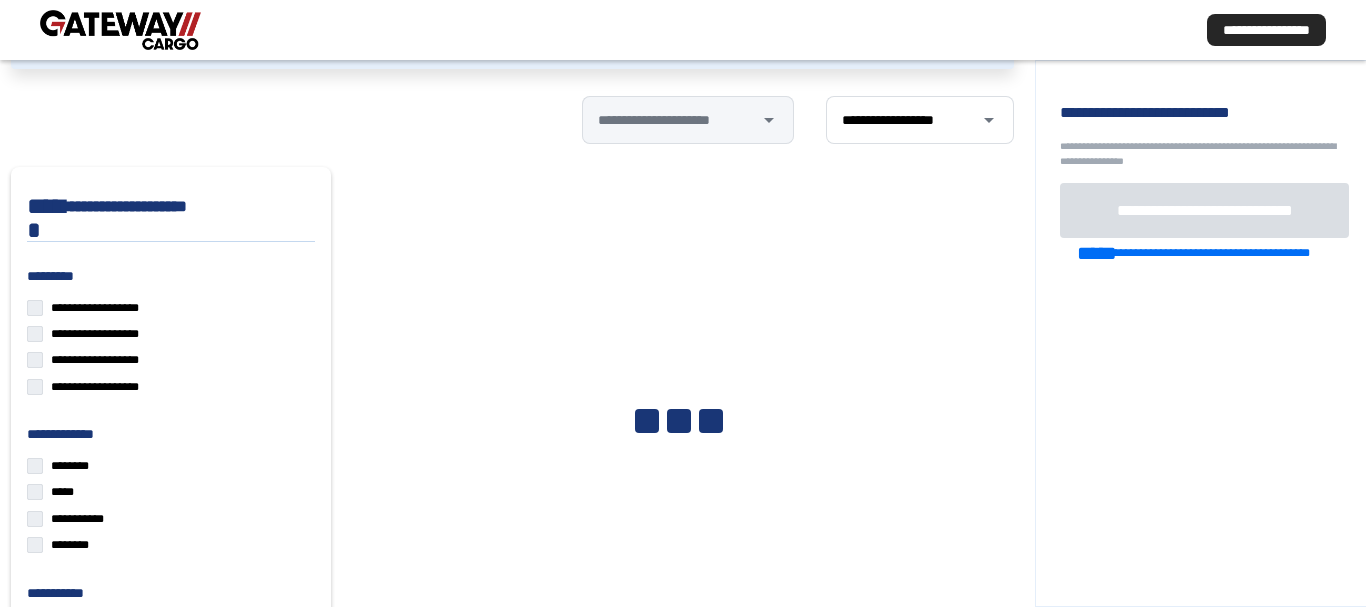 scroll, scrollTop: 212, scrollLeft: 0, axis: vertical 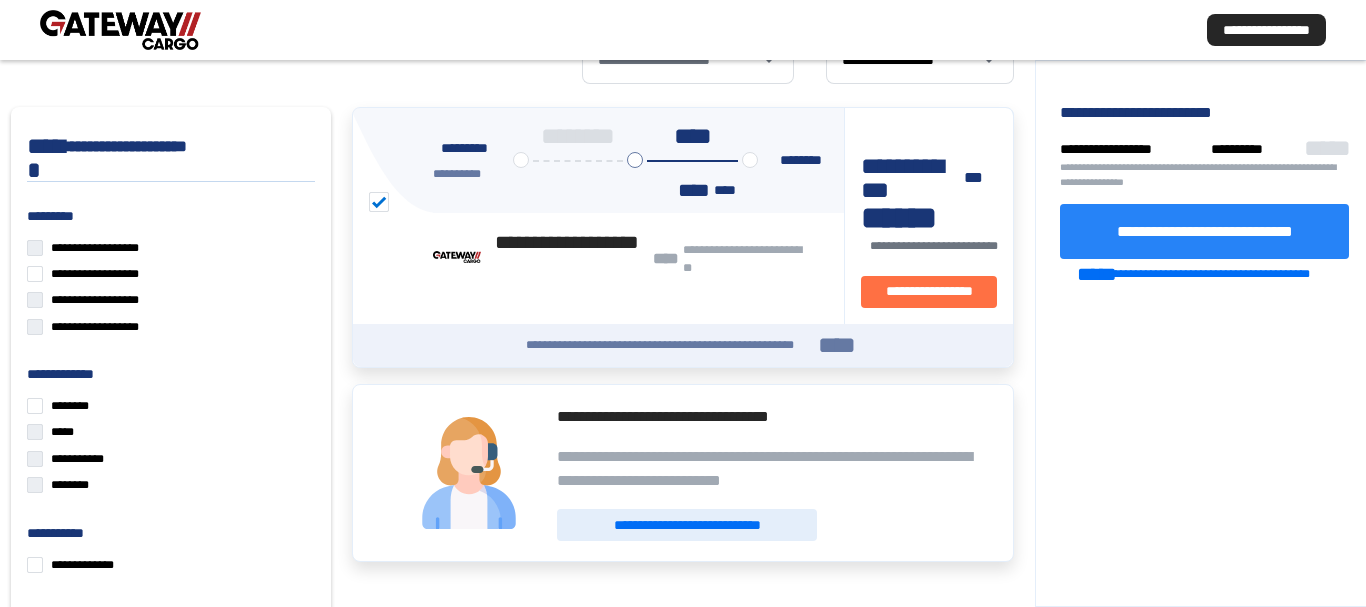 click on "**********" 